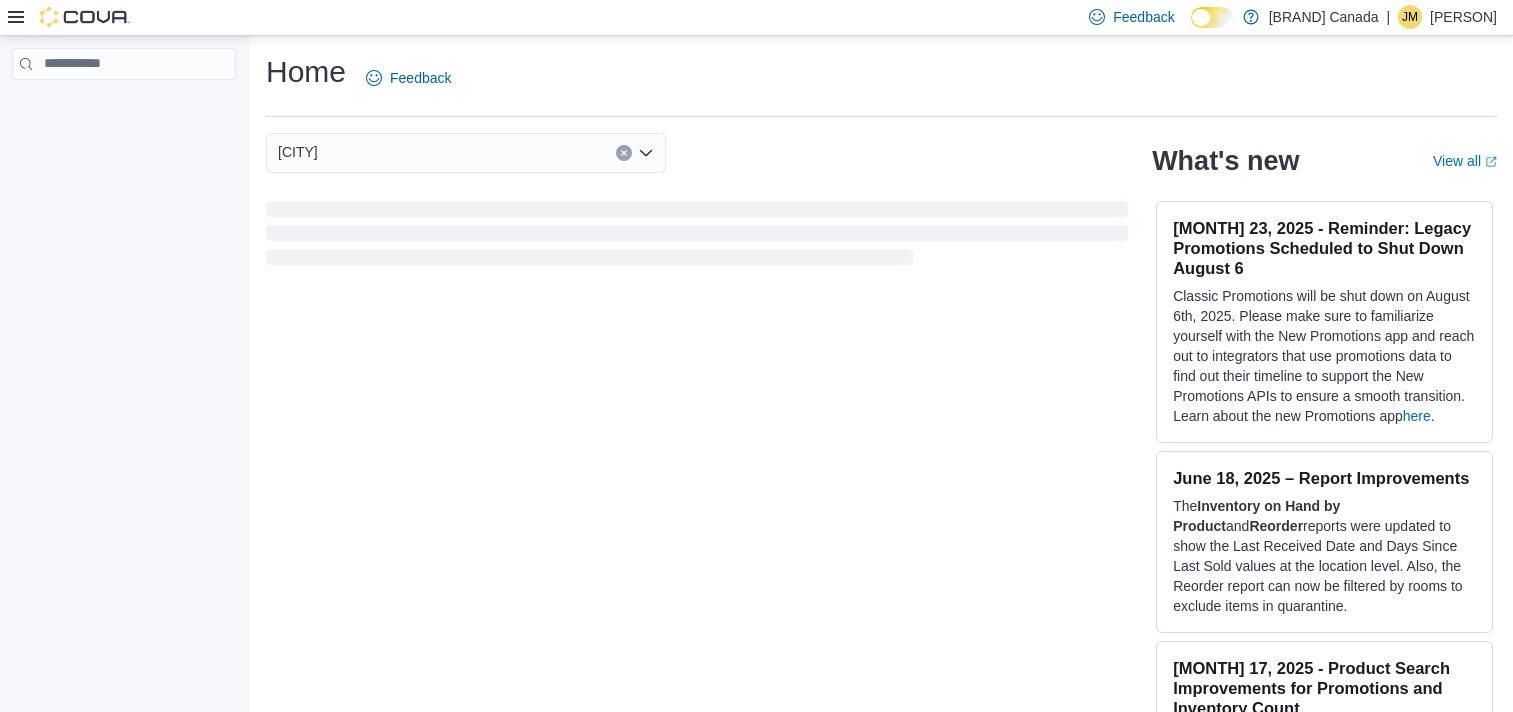 scroll, scrollTop: 0, scrollLeft: 0, axis: both 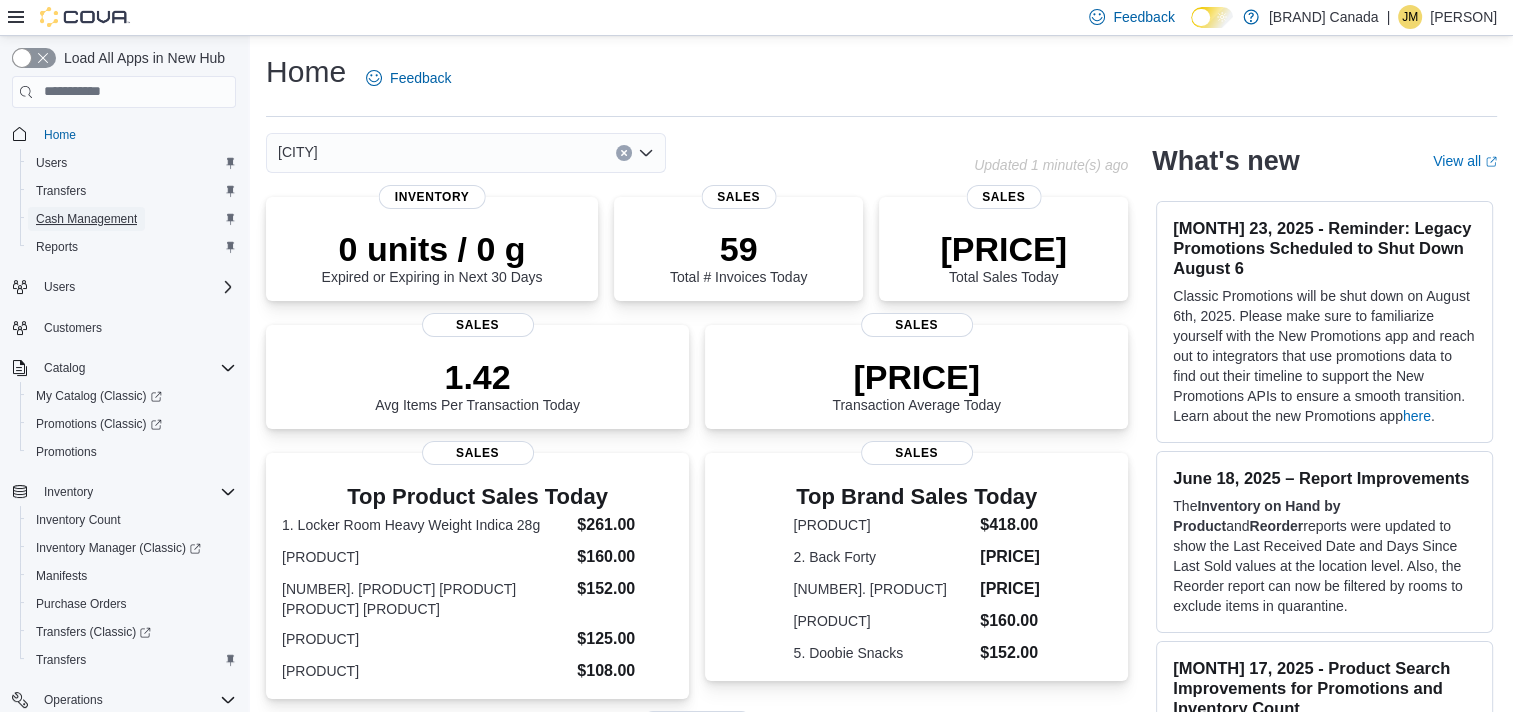 click on "Cash Management" at bounding box center (86, 219) 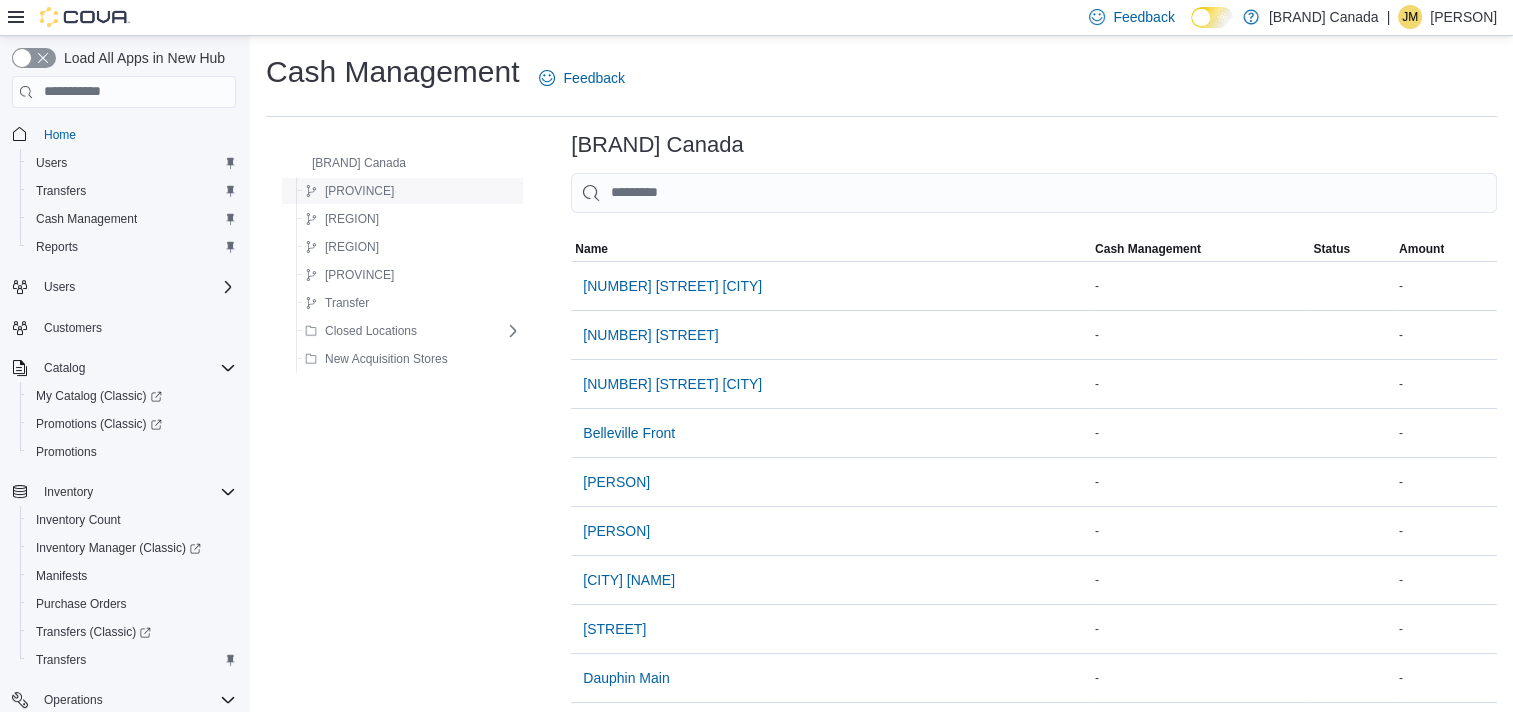 click on "[PROVINCE]" at bounding box center (359, 191) 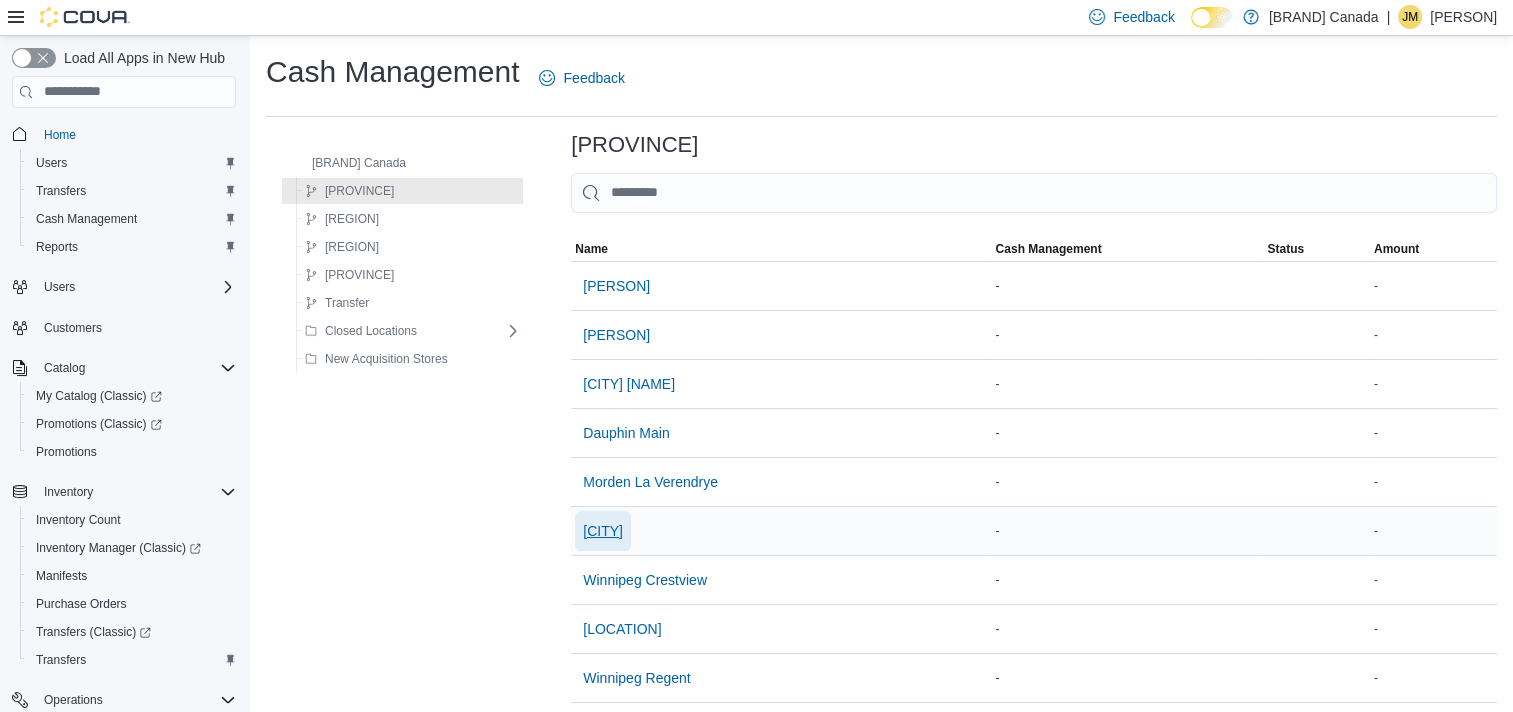 click on "[CITY]" at bounding box center (603, 531) 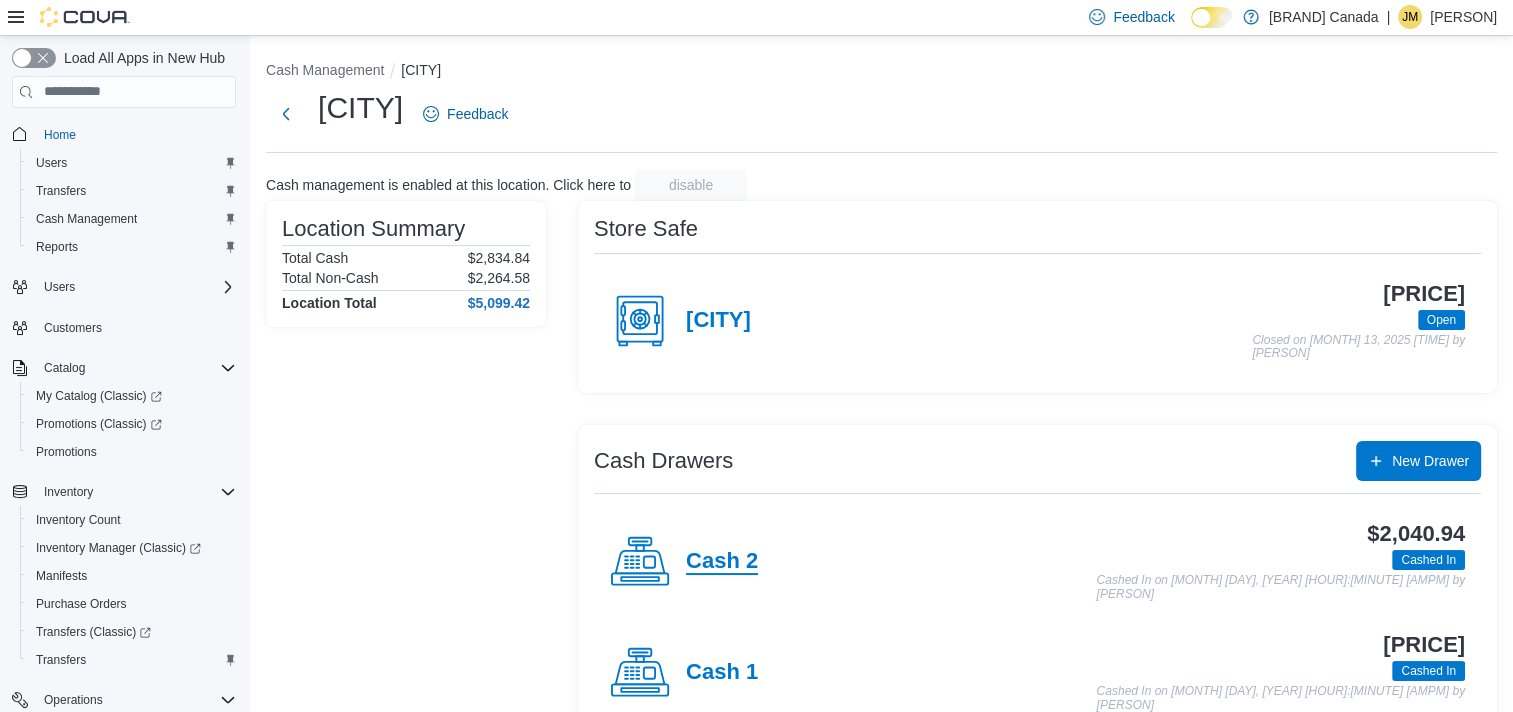 click on "Cash 2" at bounding box center (722, 562) 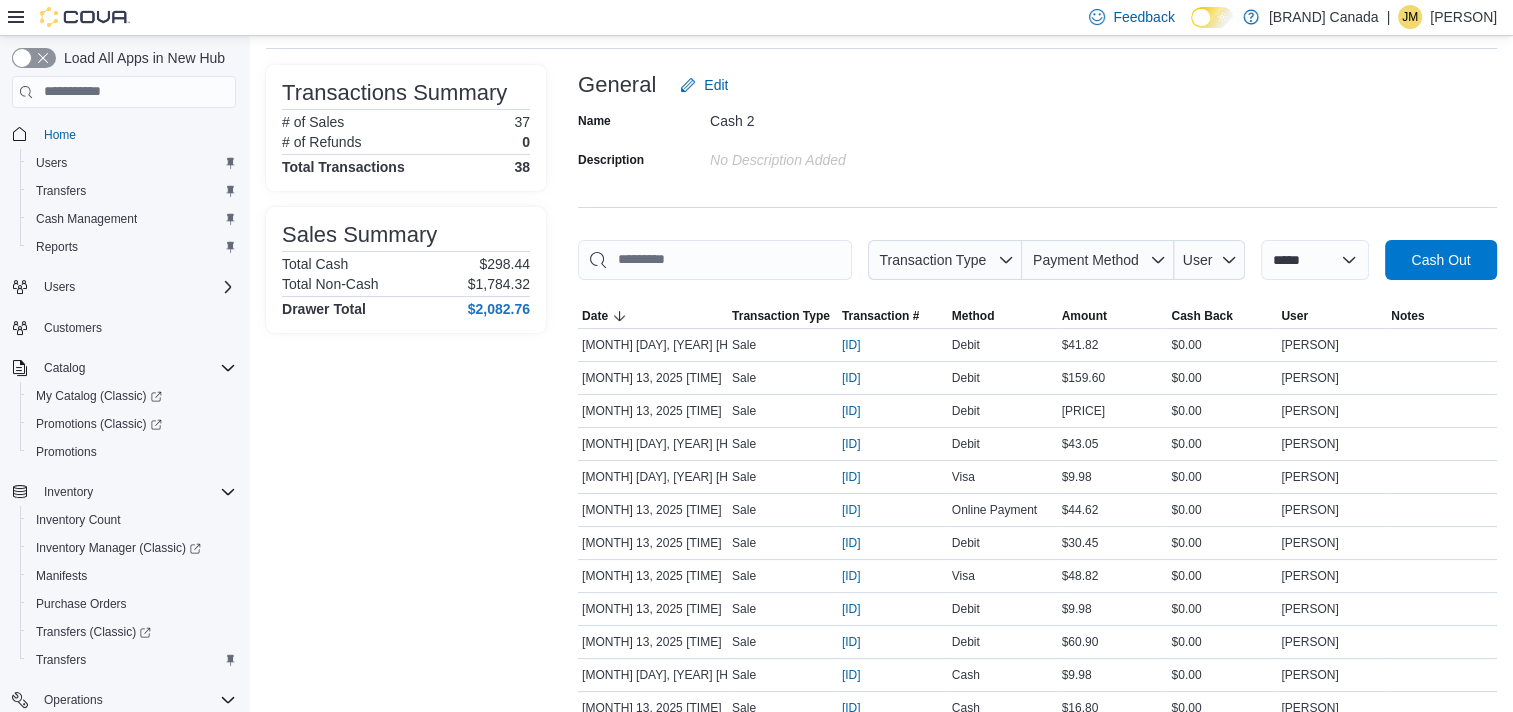 scroll, scrollTop: 0, scrollLeft: 0, axis: both 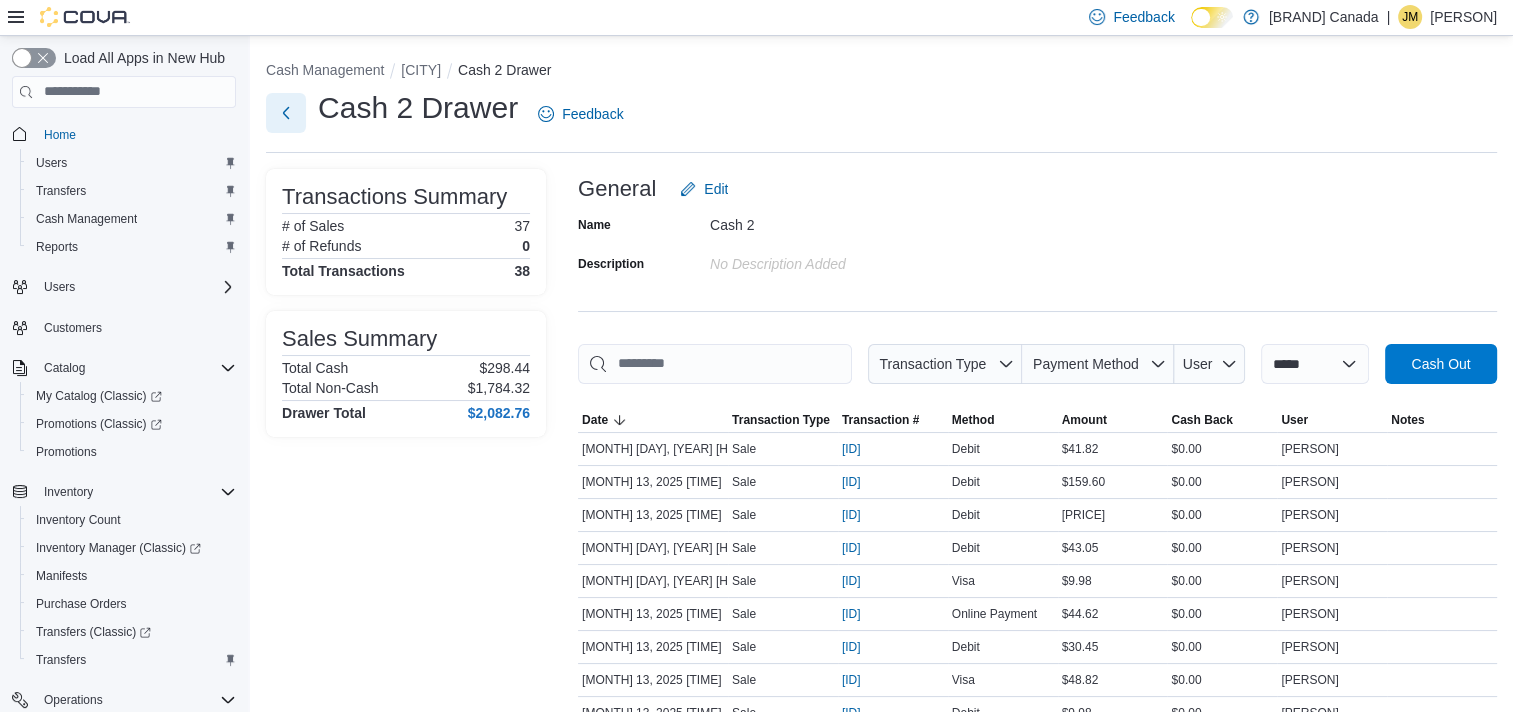 click at bounding box center (286, 113) 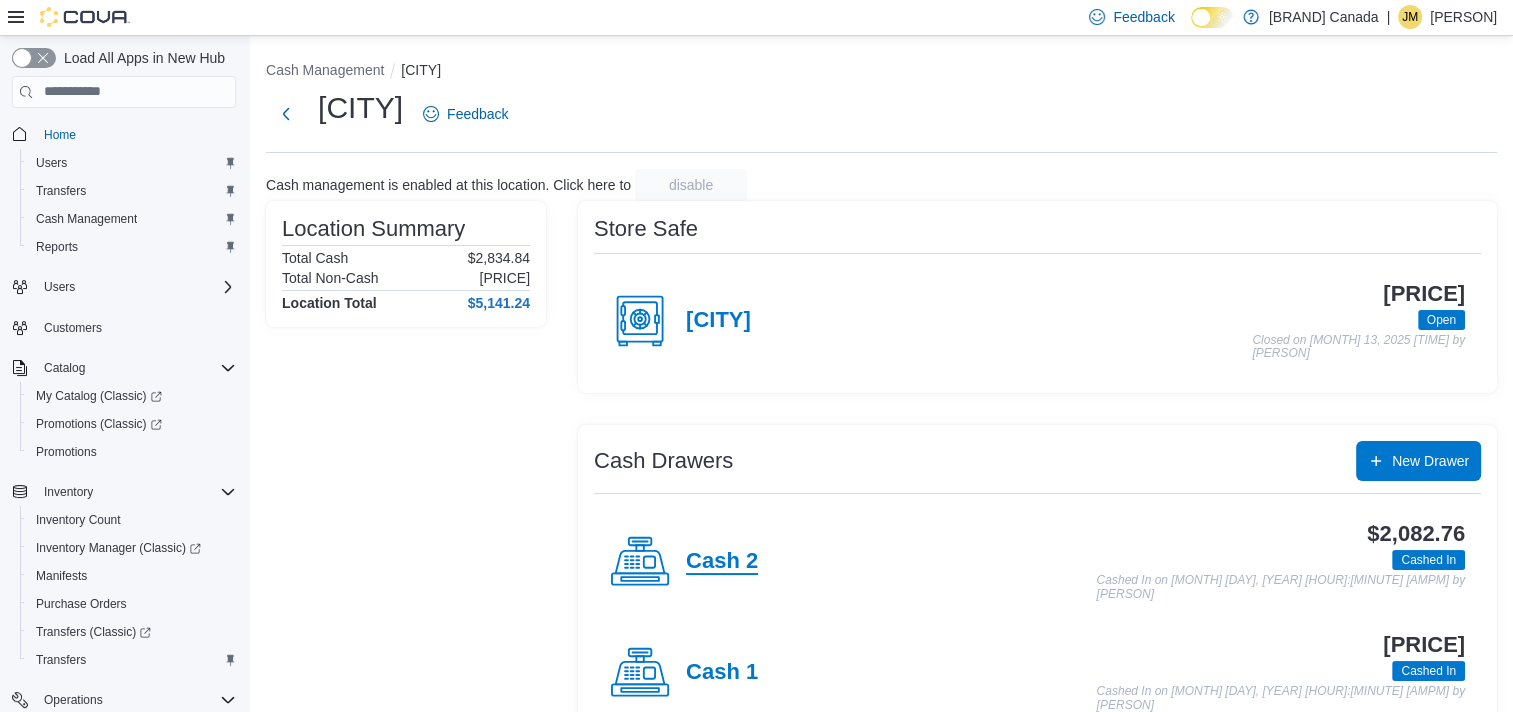 click on "Cash 2" at bounding box center [722, 562] 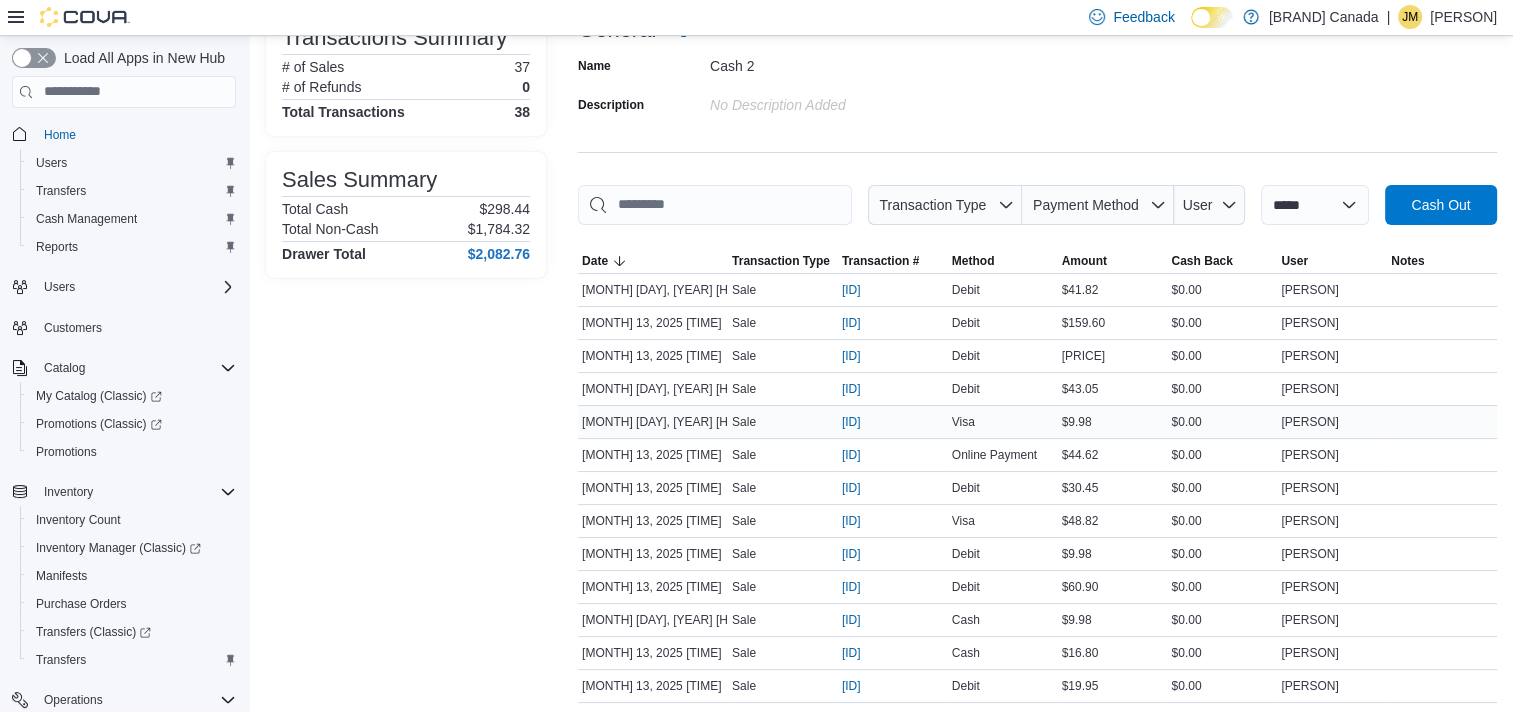 scroll, scrollTop: 0, scrollLeft: 0, axis: both 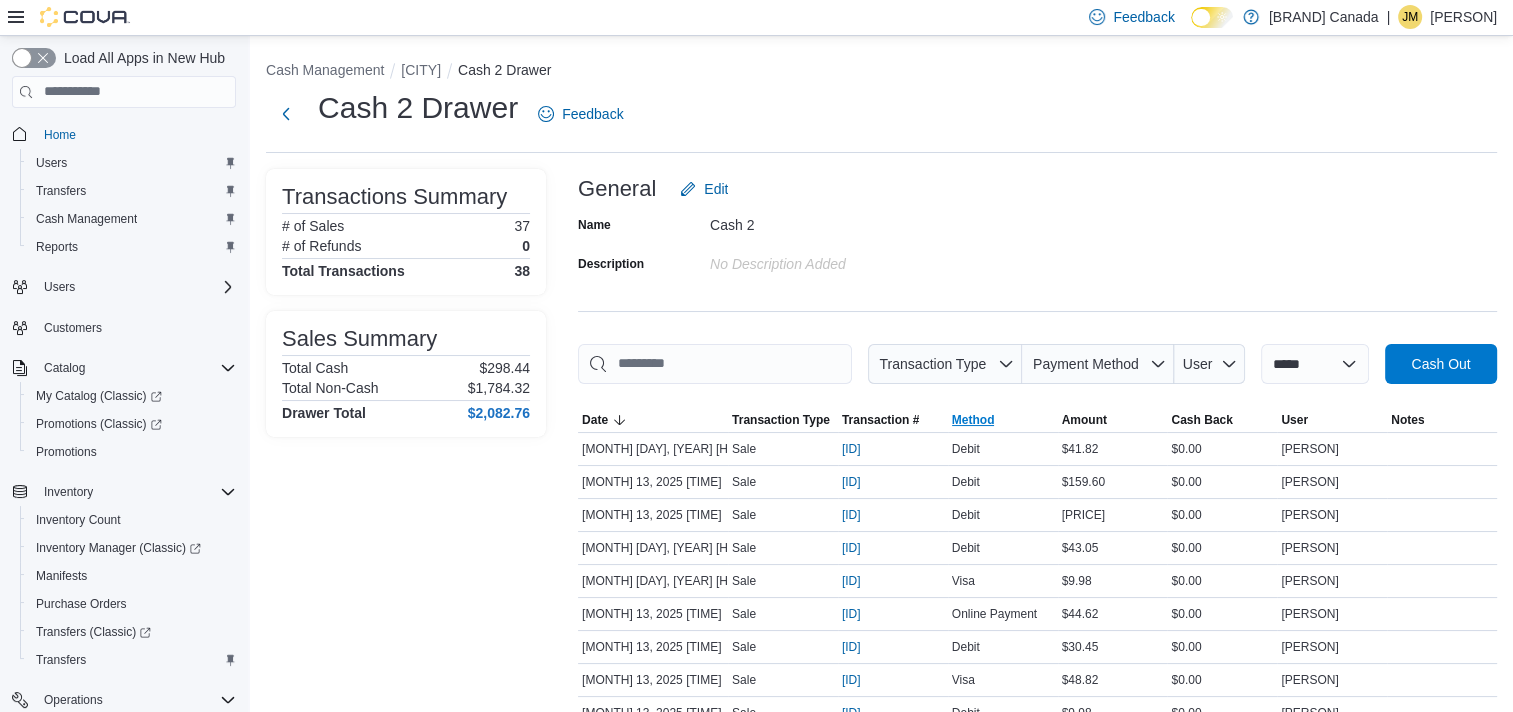 click on "Method" at bounding box center (973, 420) 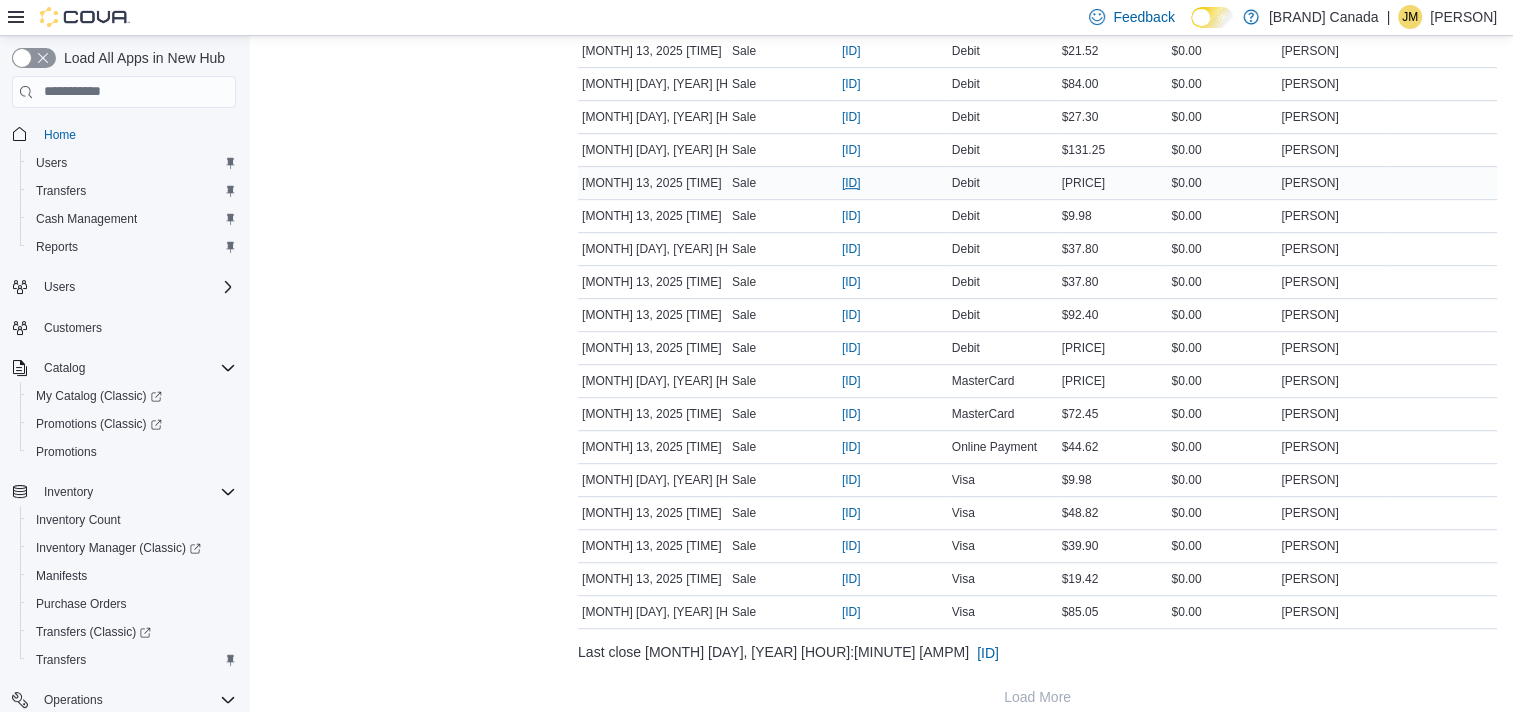 scroll, scrollTop: 1078, scrollLeft: 0, axis: vertical 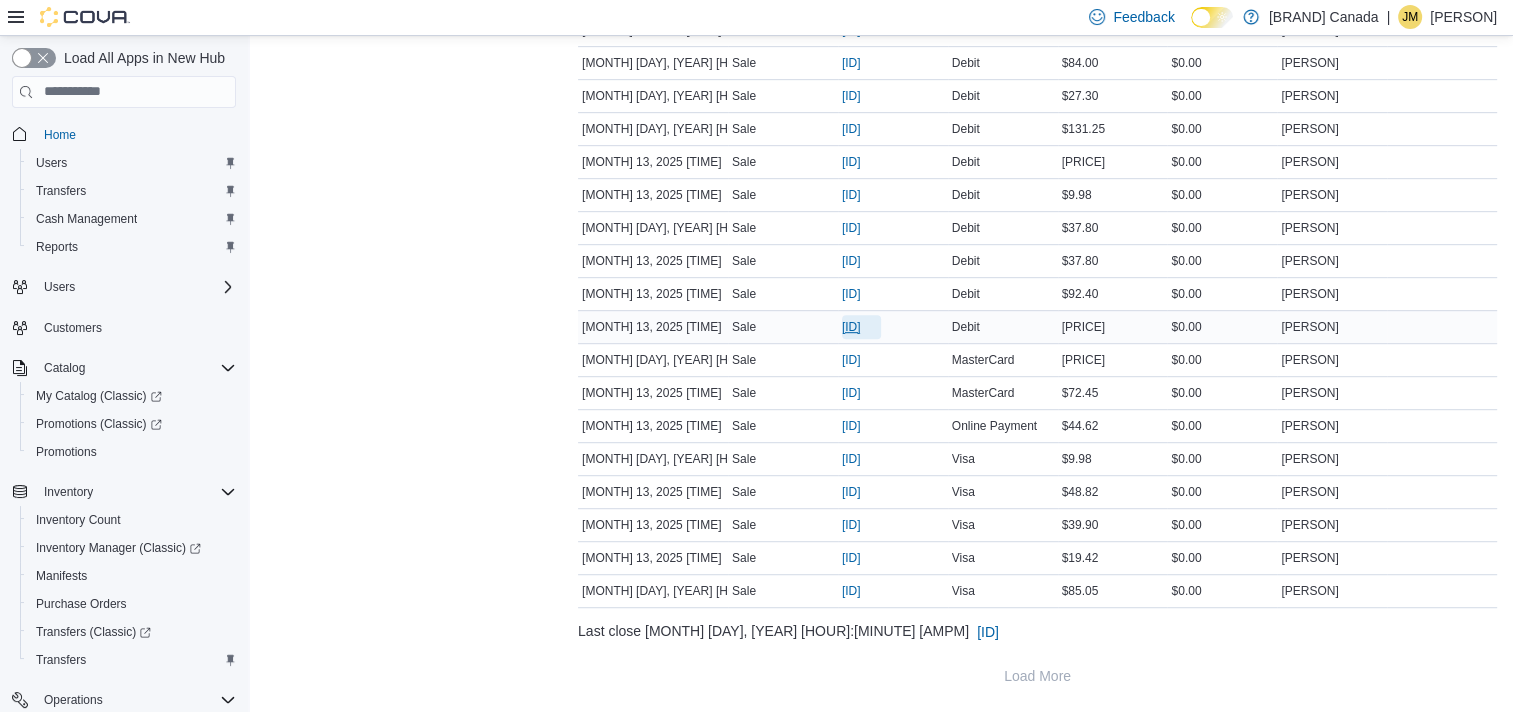 click on "[ID]" at bounding box center [851, 327] 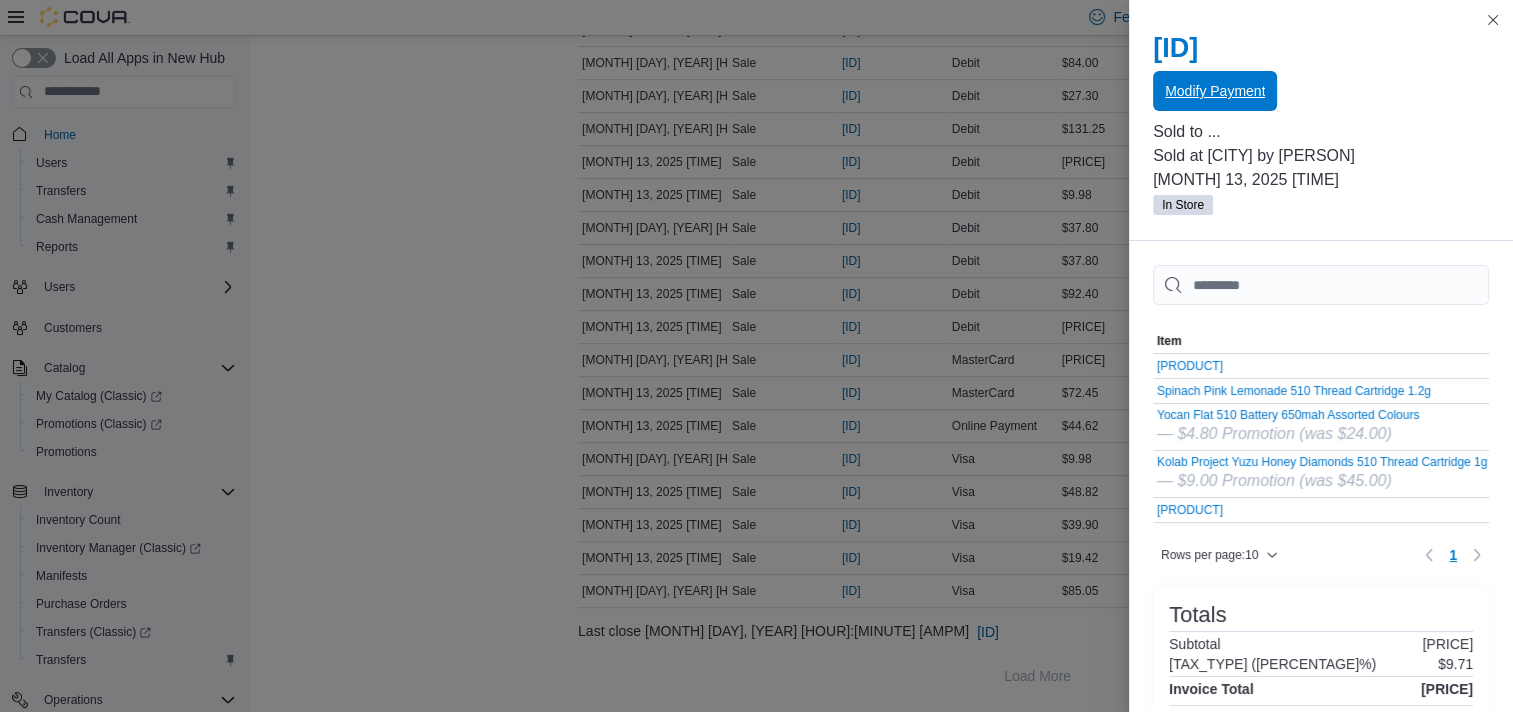click on "Modify Payment" at bounding box center (1215, 91) 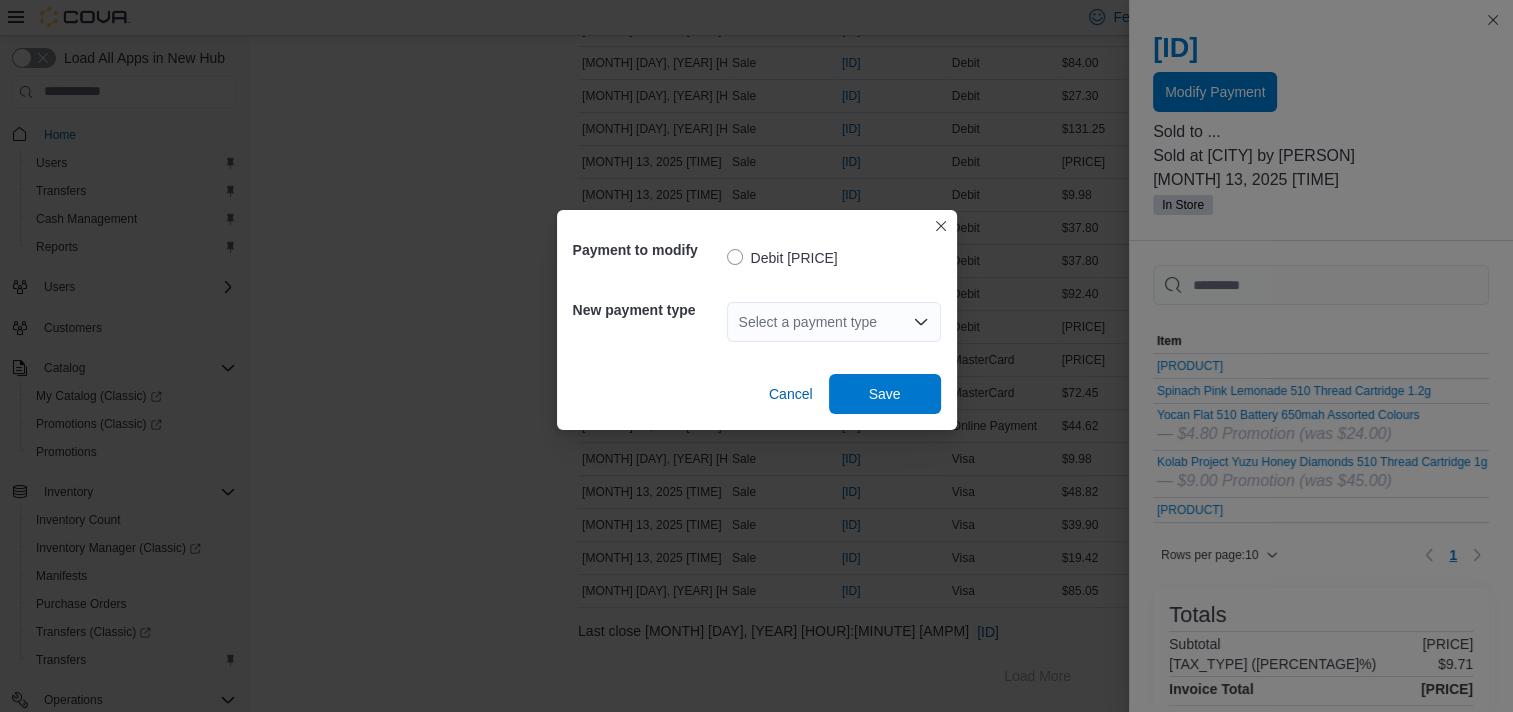 click on "Select a payment type" at bounding box center [834, 322] 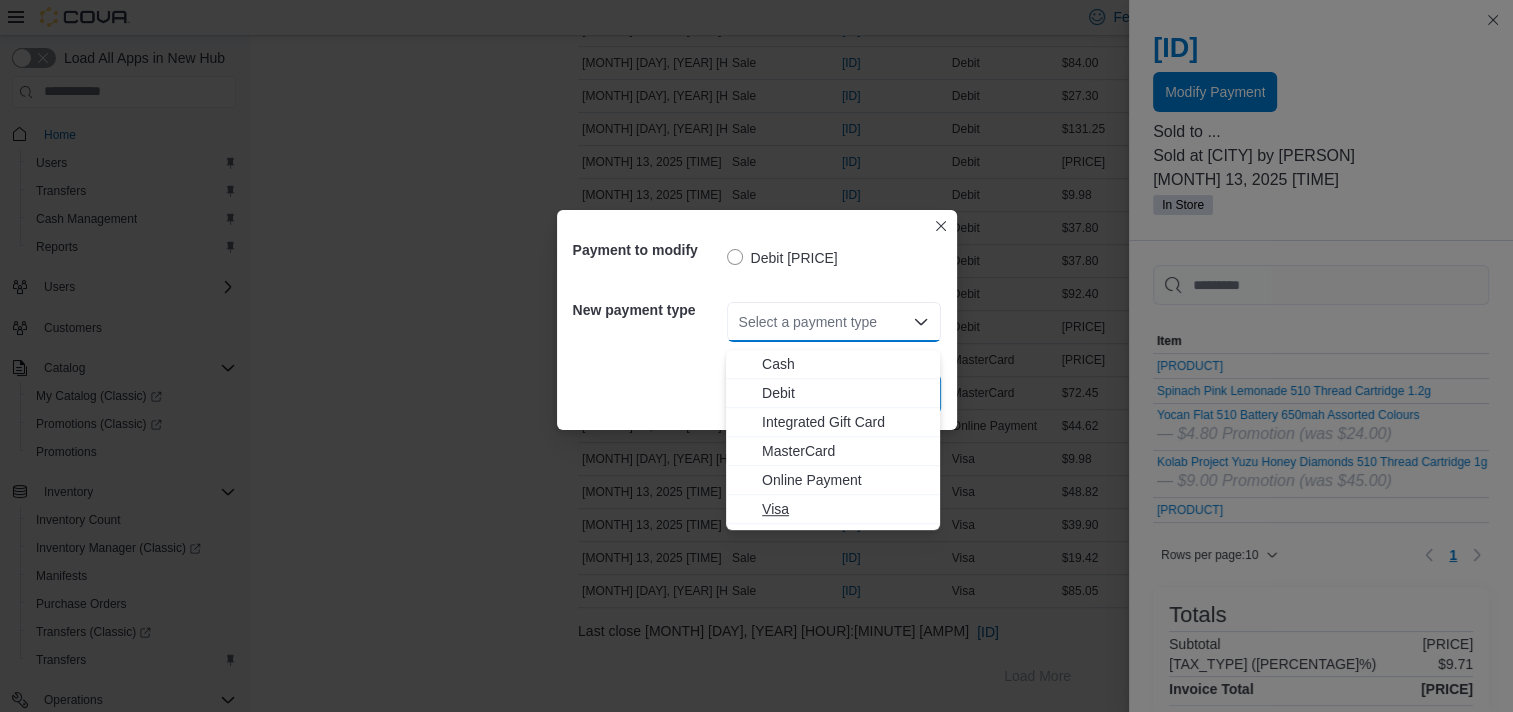 click on "Visa" at bounding box center [845, 509] 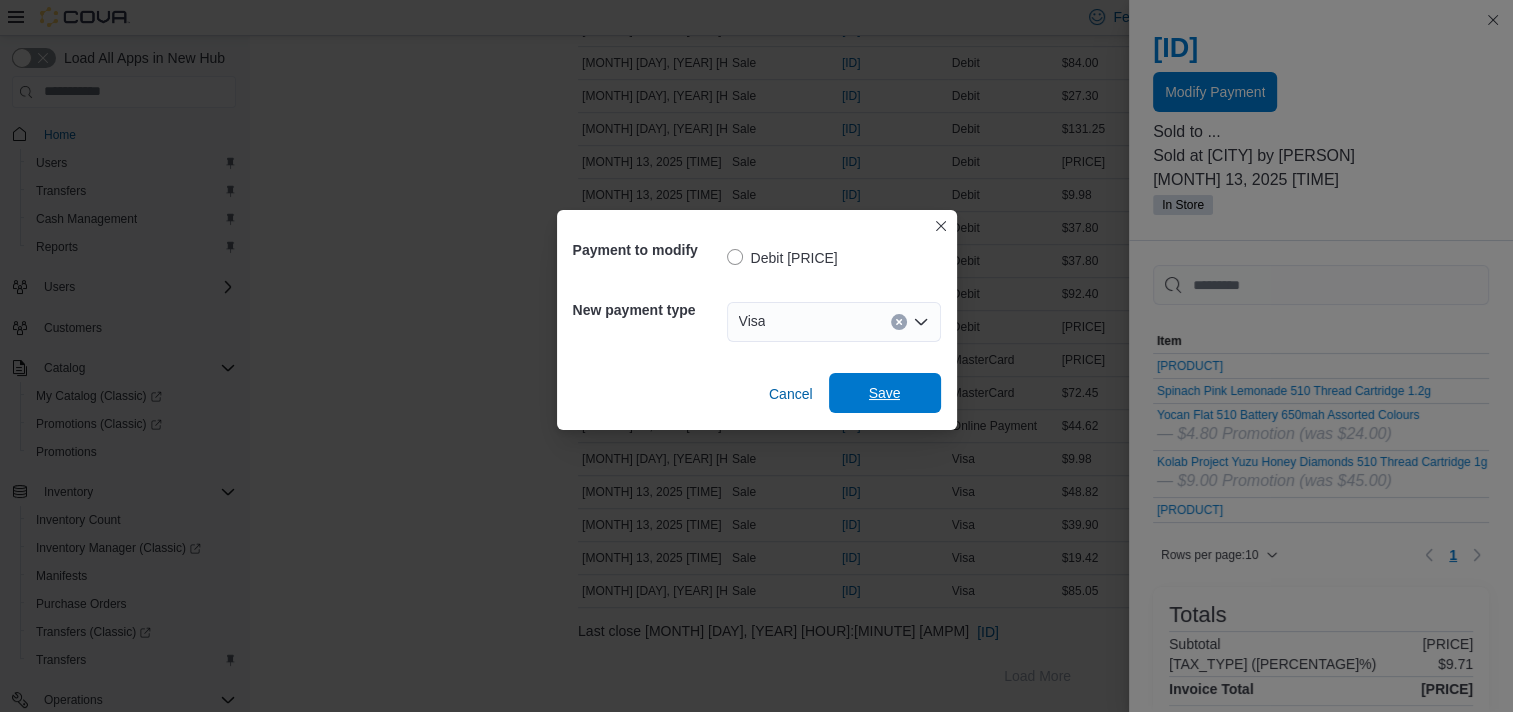 click on "Save" at bounding box center (885, 393) 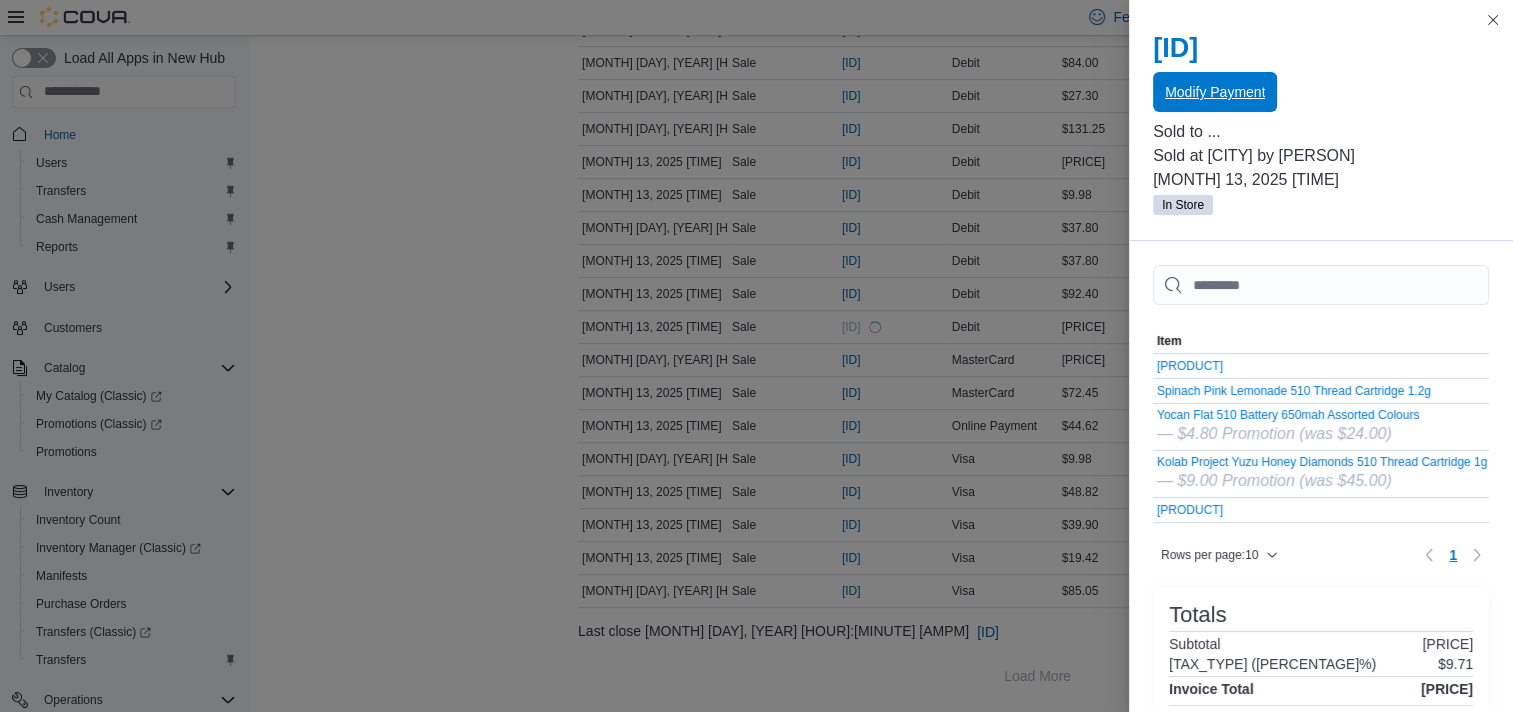 scroll, scrollTop: 0, scrollLeft: 0, axis: both 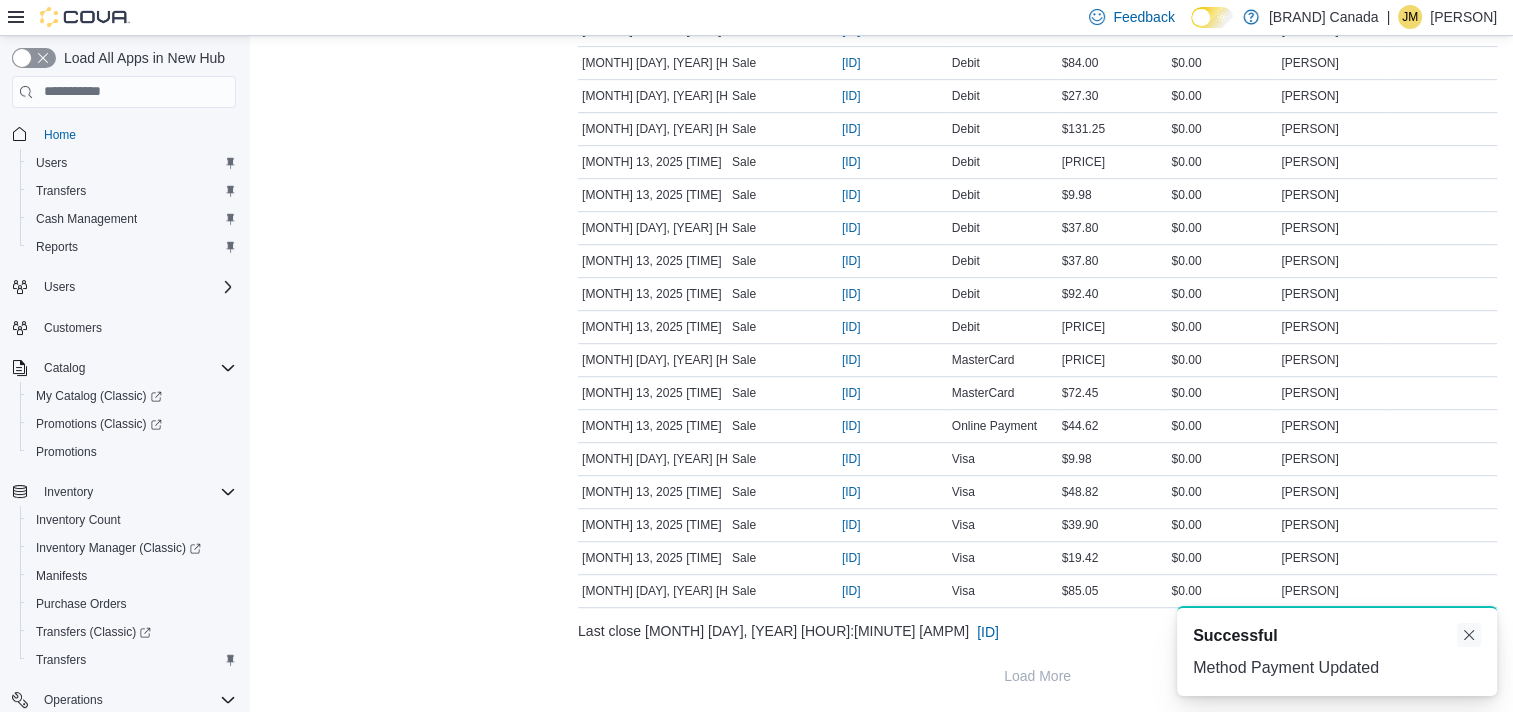 click at bounding box center [1469, 635] 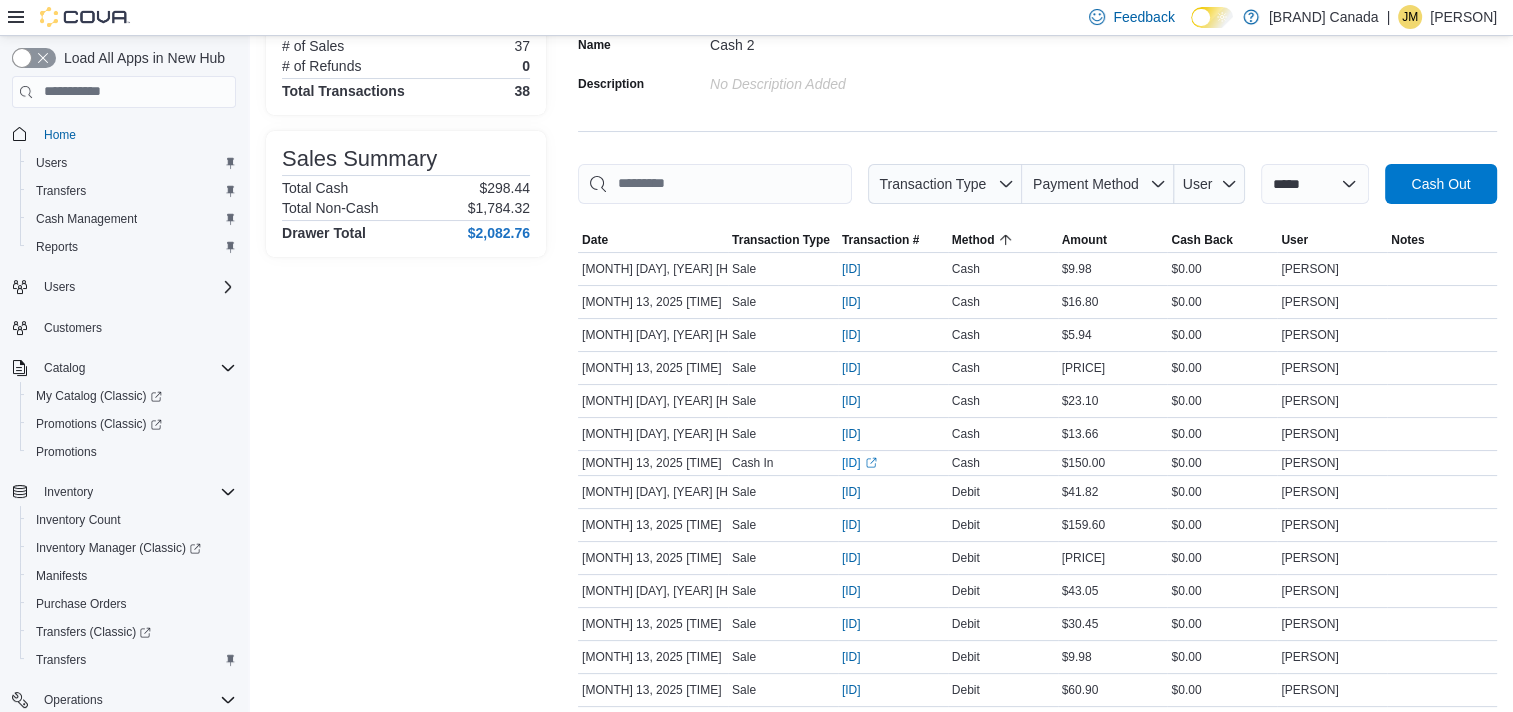 scroll, scrollTop: 0, scrollLeft: 0, axis: both 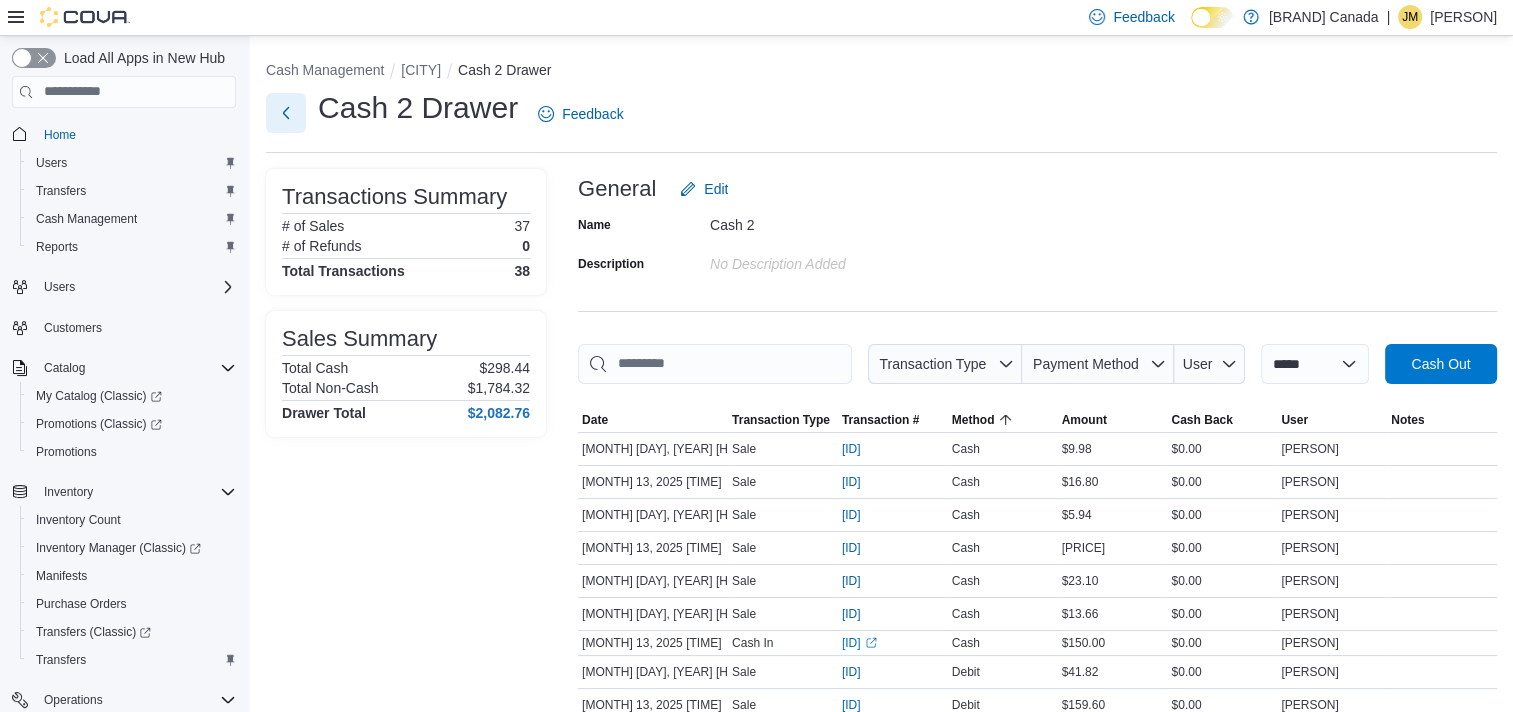 click at bounding box center [286, 113] 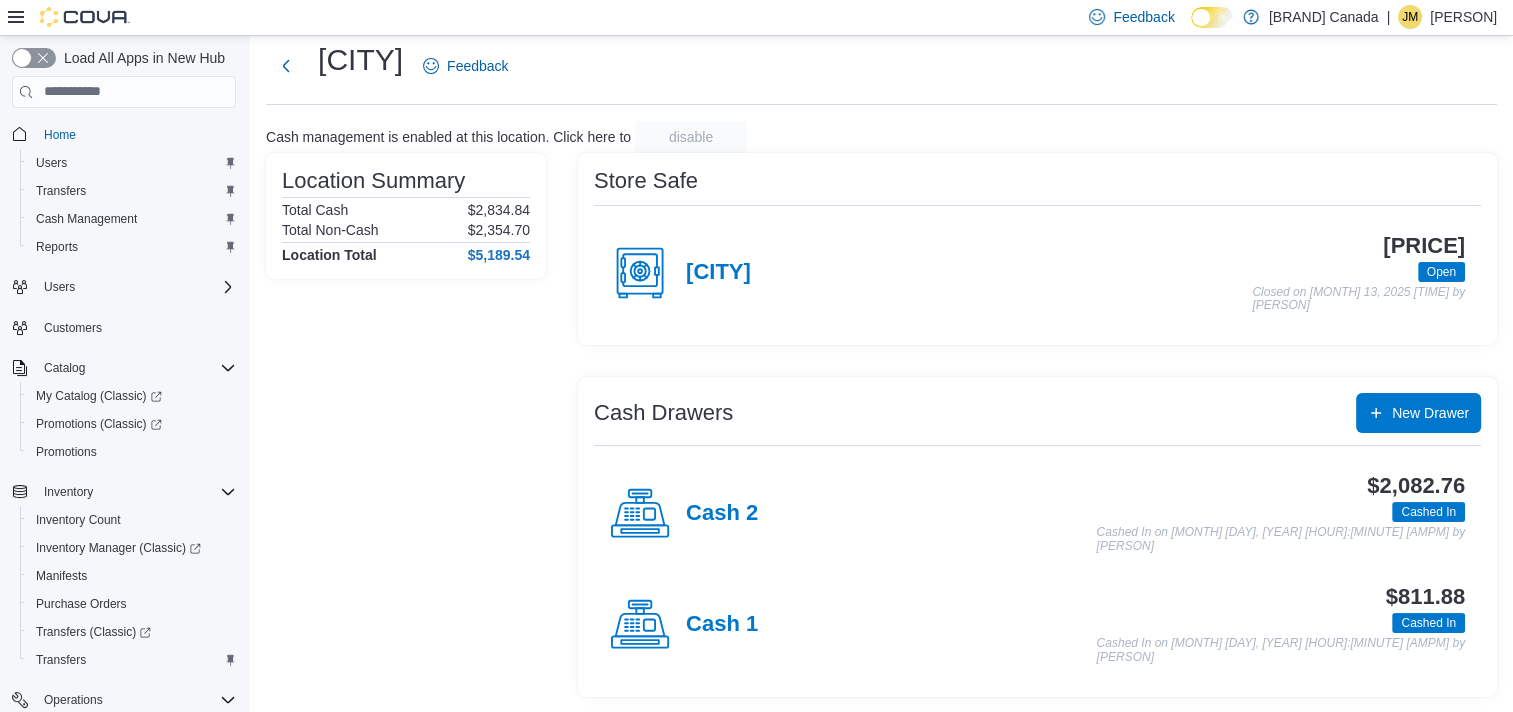 scroll, scrollTop: 0, scrollLeft: 0, axis: both 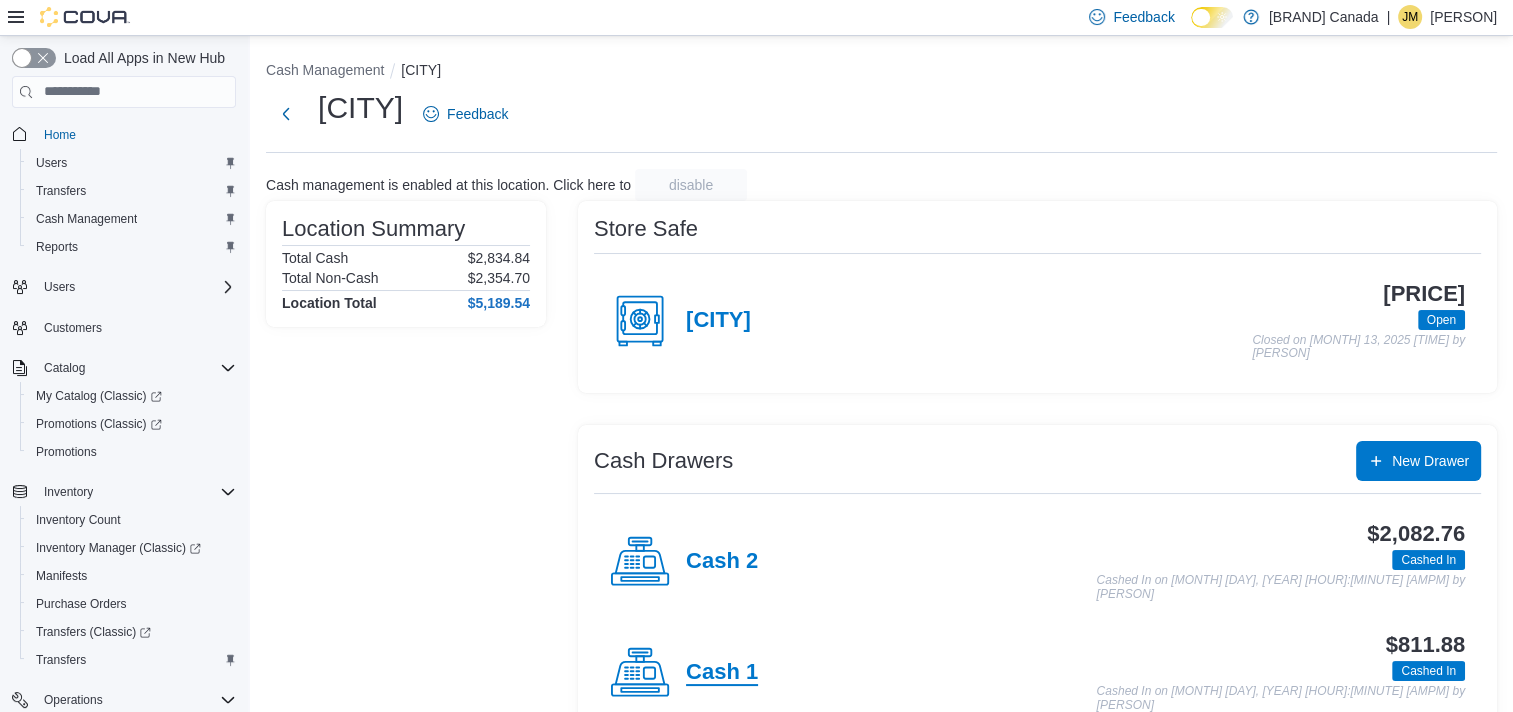 click on "Cash 1" at bounding box center (722, 673) 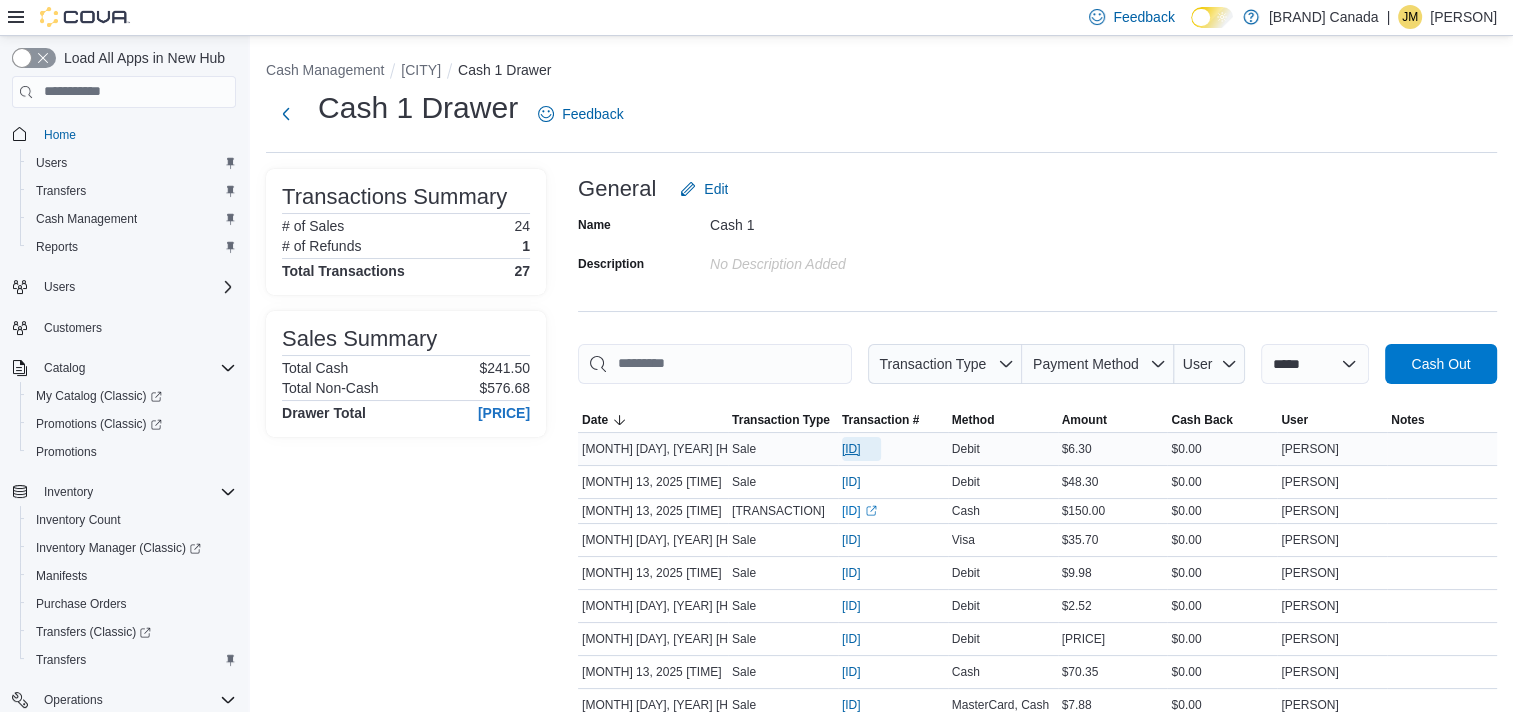 click on "[ID]" at bounding box center [851, 449] 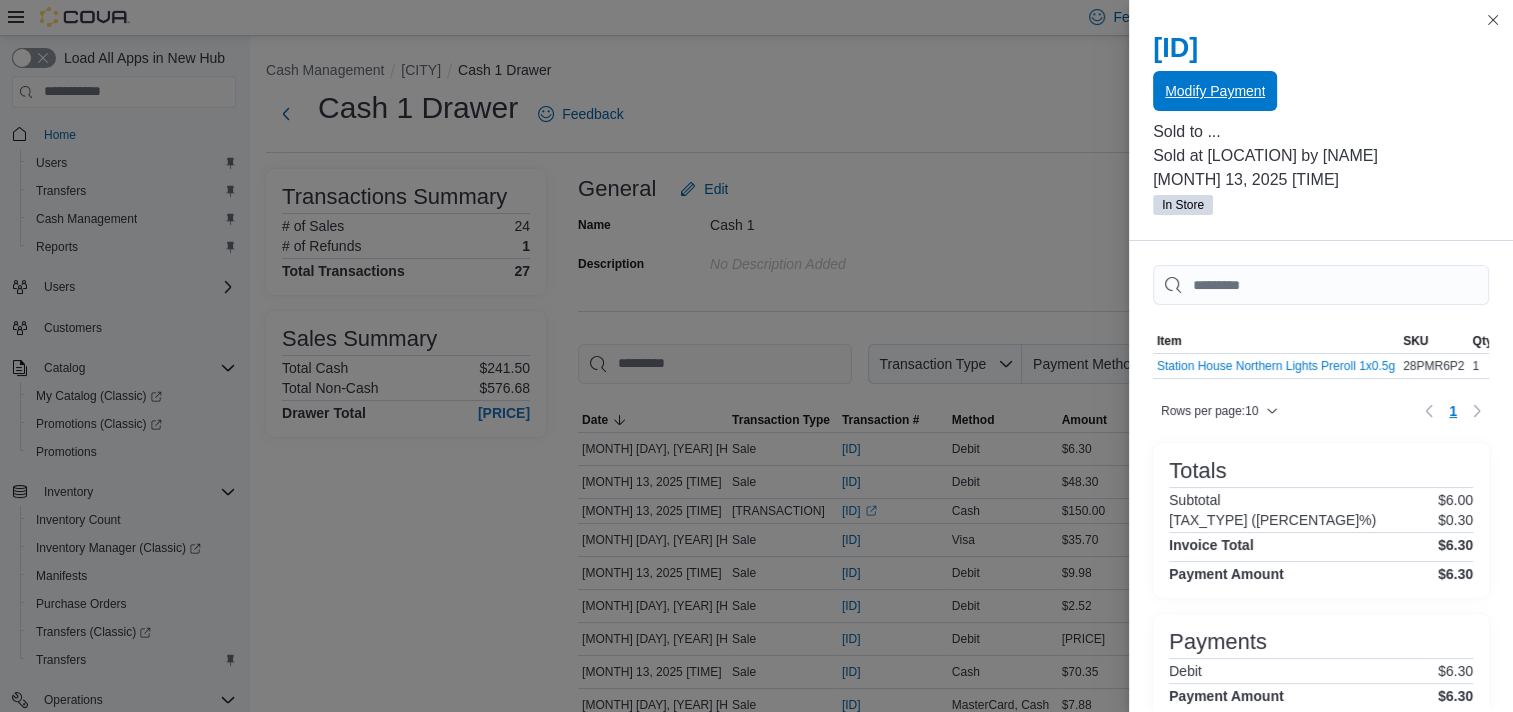 click on "Modify Payment" at bounding box center (1215, 91) 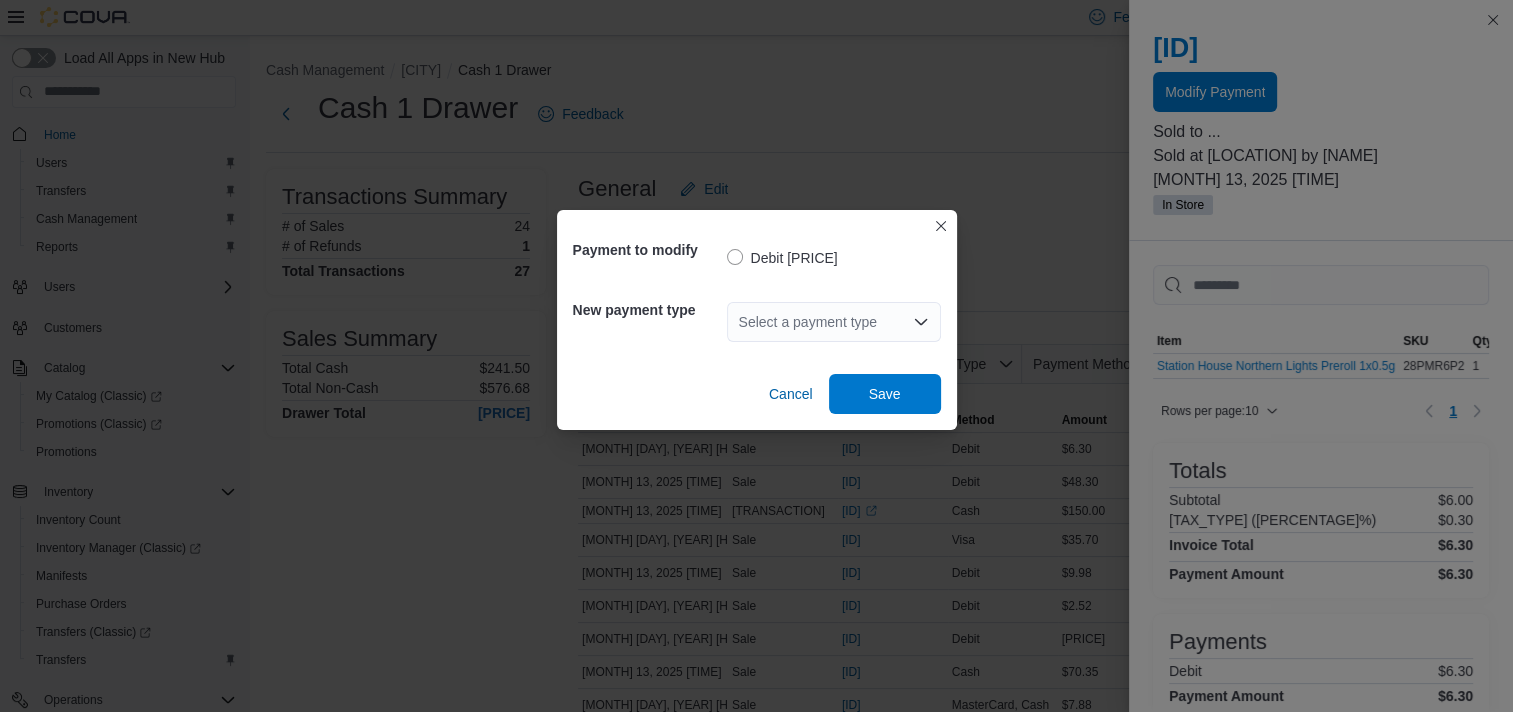 click on "Select a payment type" at bounding box center [834, 322] 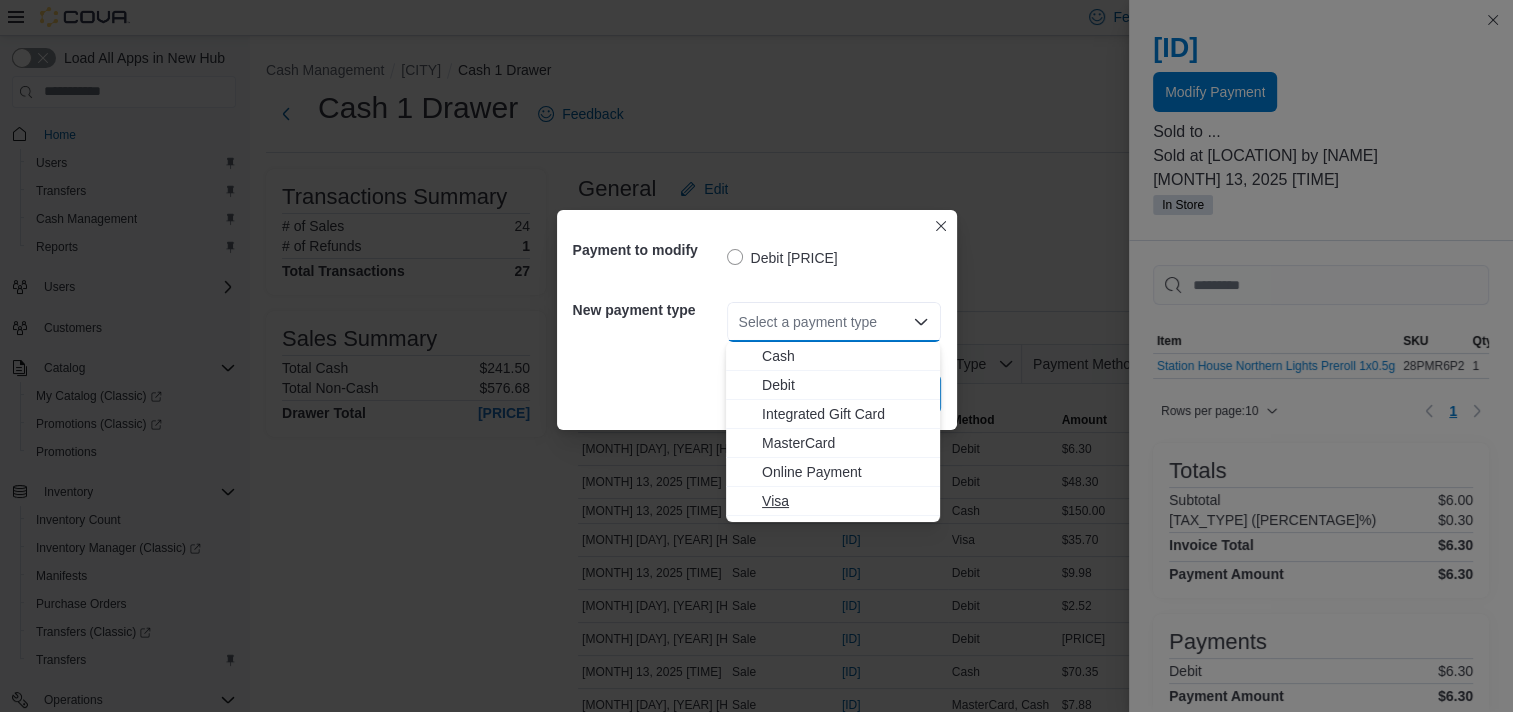 click on "Visa" at bounding box center [845, 501] 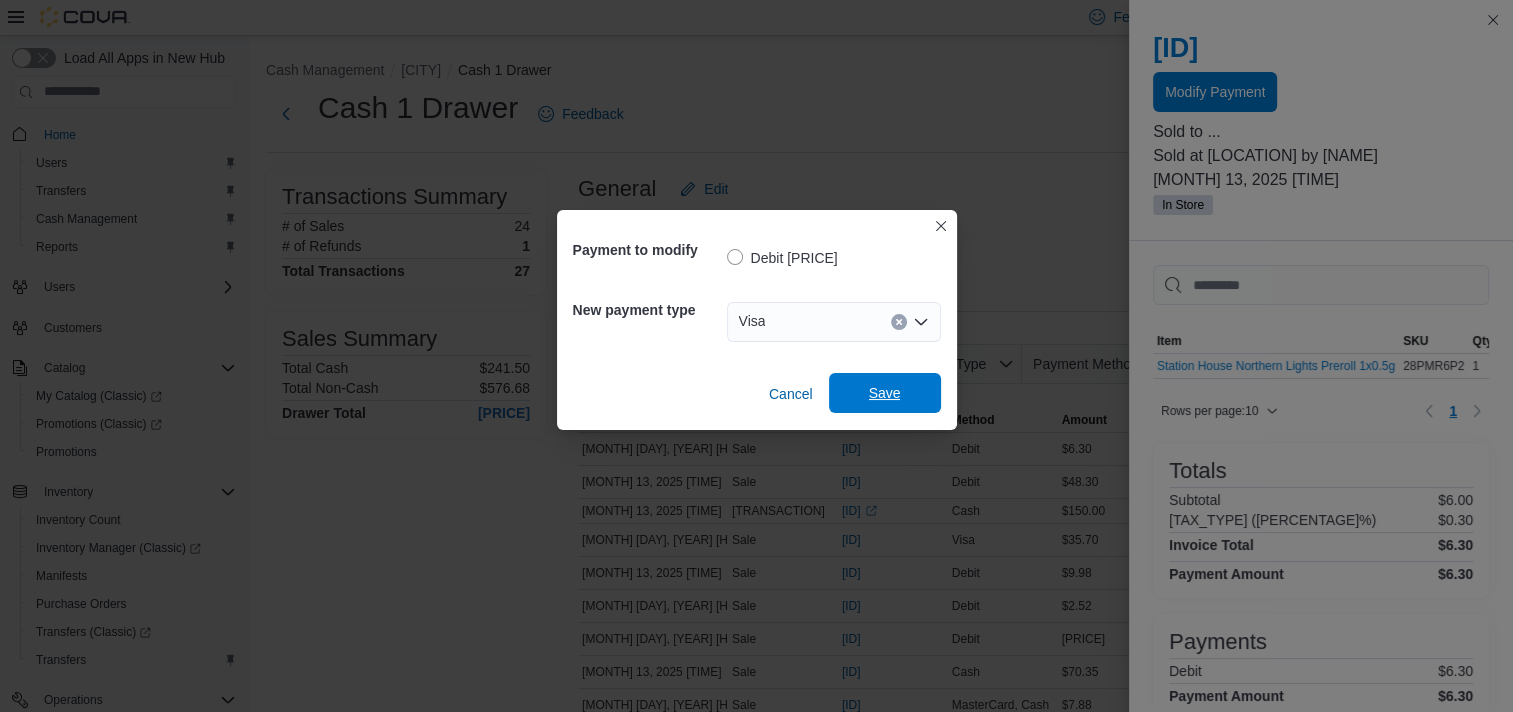 click on "Save" at bounding box center (885, 393) 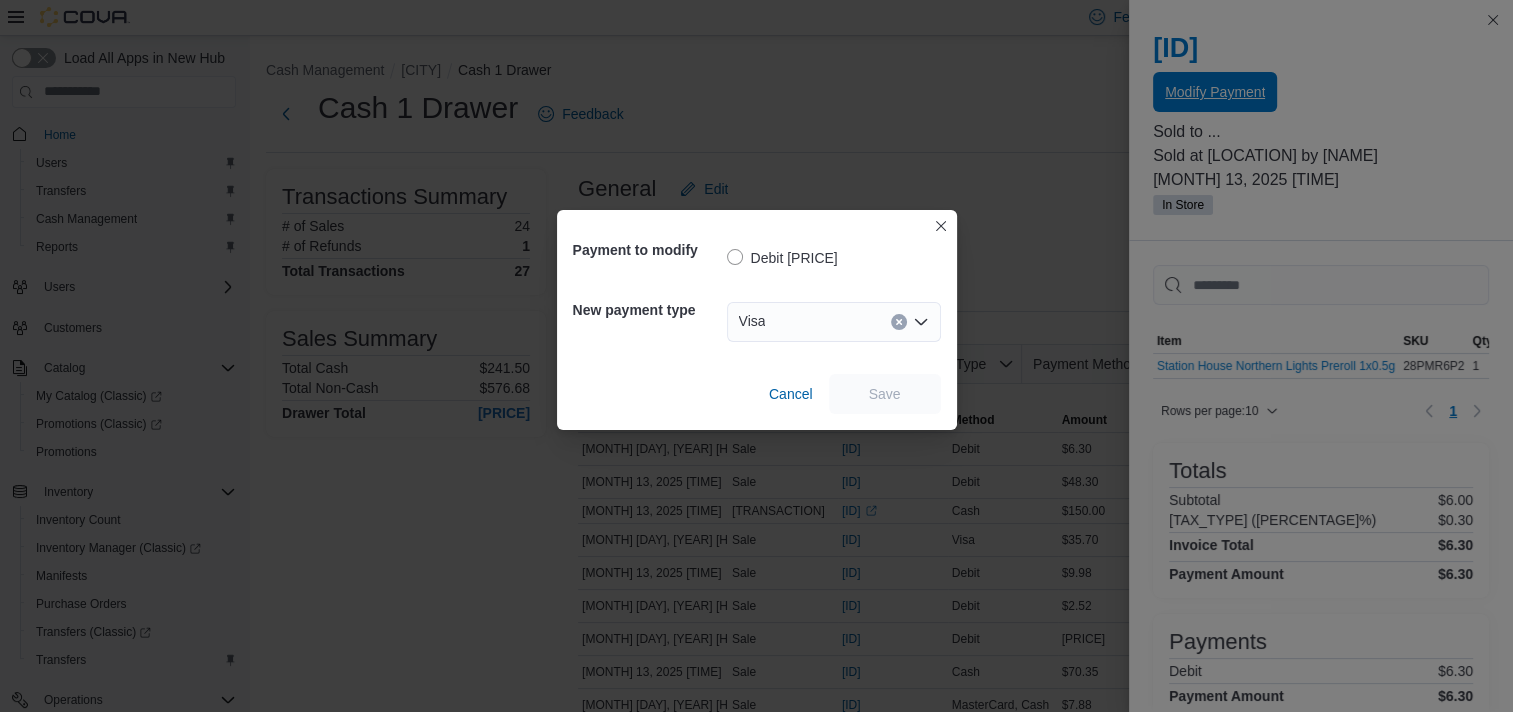 scroll, scrollTop: 0, scrollLeft: 0, axis: both 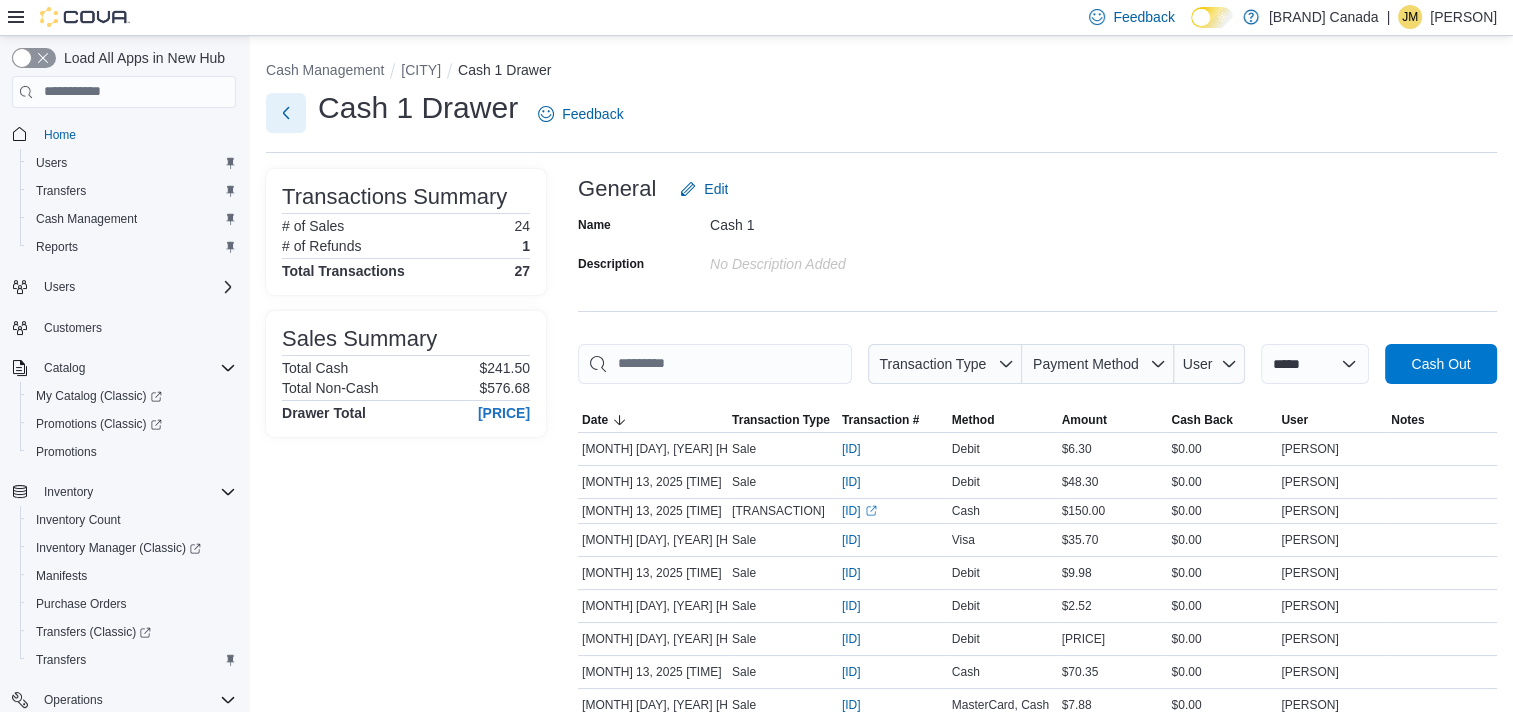 click at bounding box center [286, 113] 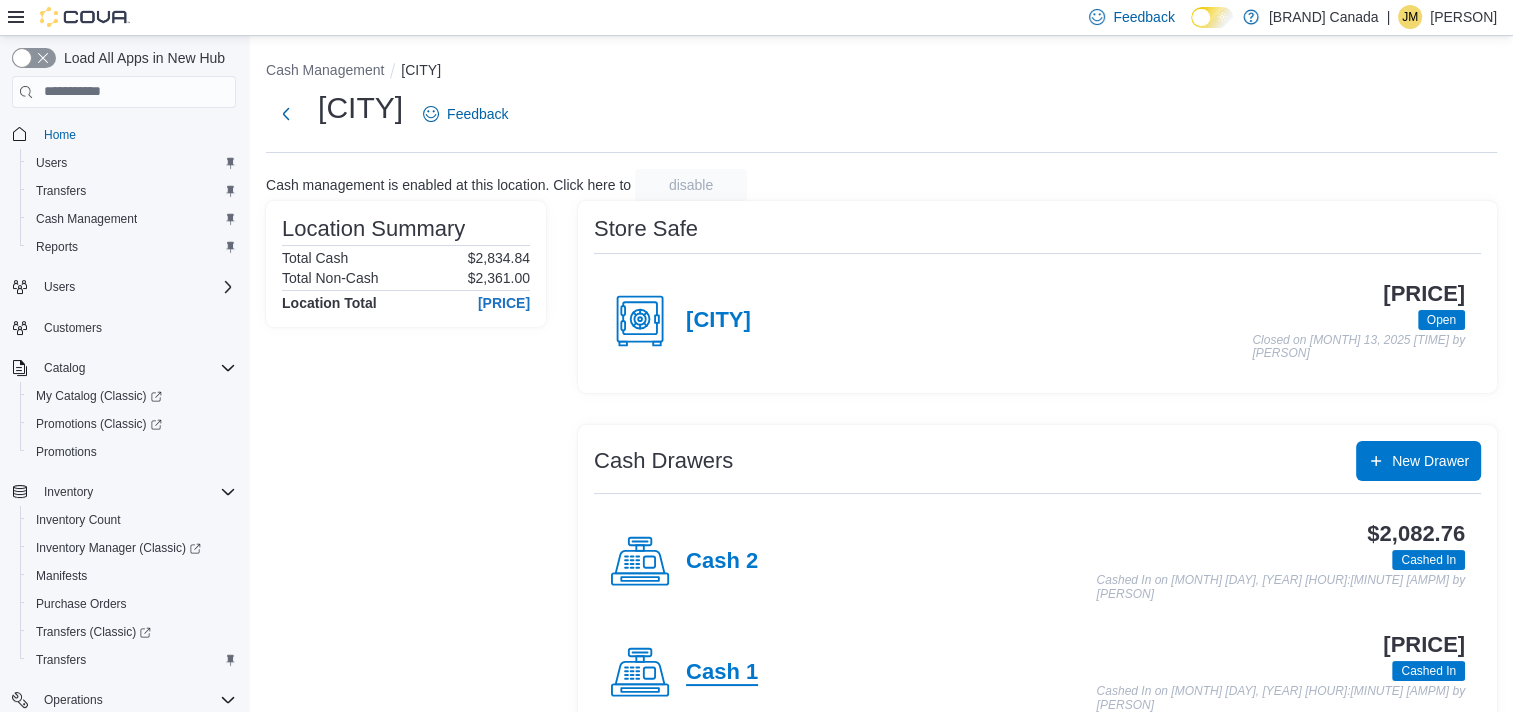 click on "Cash 1" at bounding box center (722, 673) 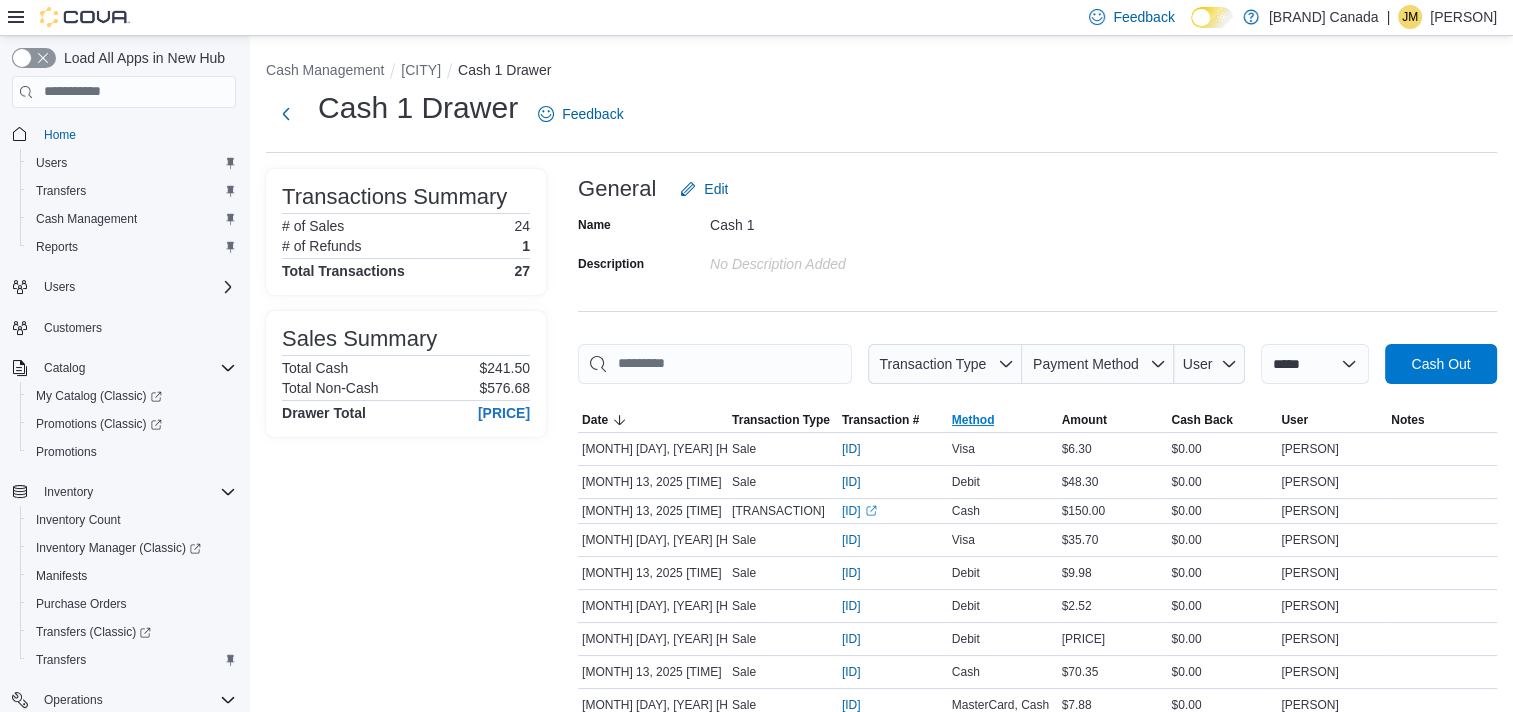click on "Method" at bounding box center (973, 420) 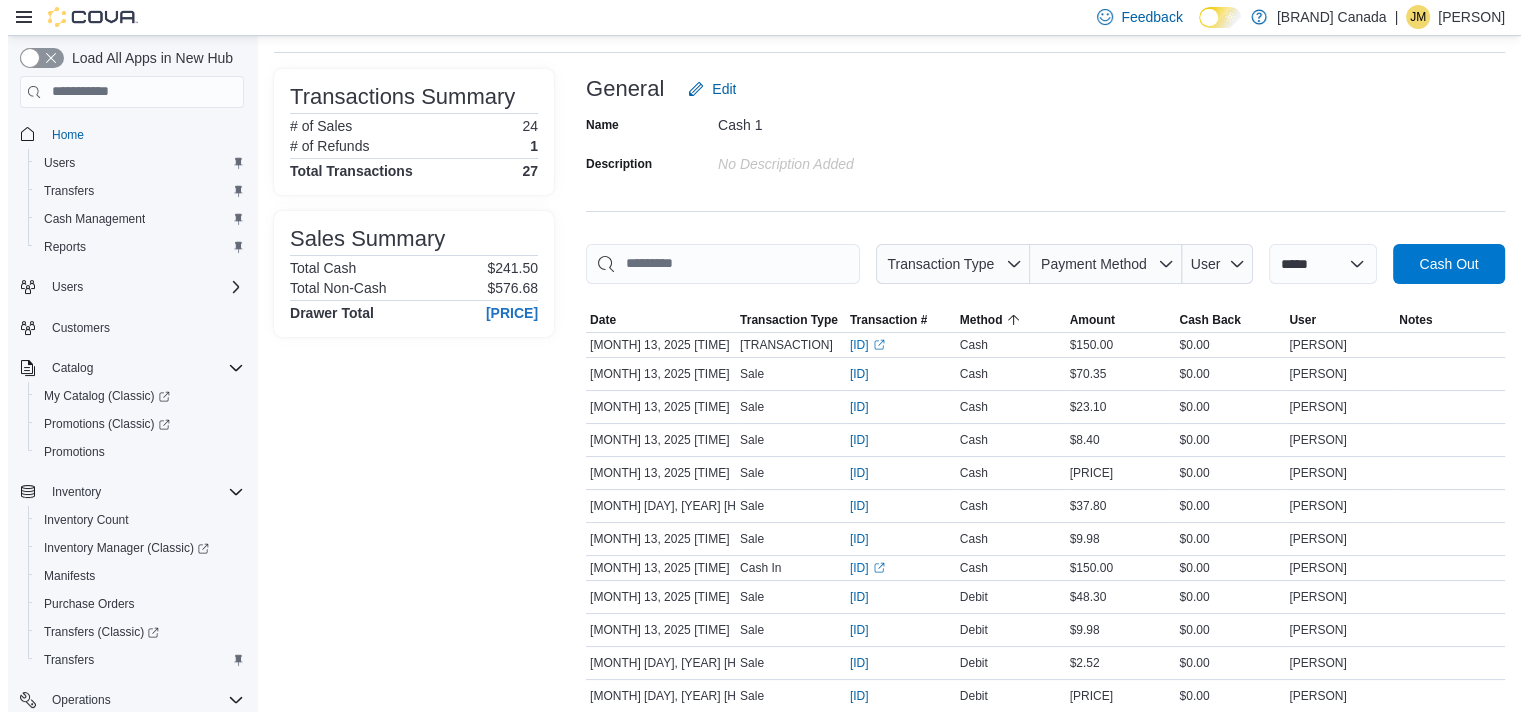 scroll, scrollTop: 0, scrollLeft: 0, axis: both 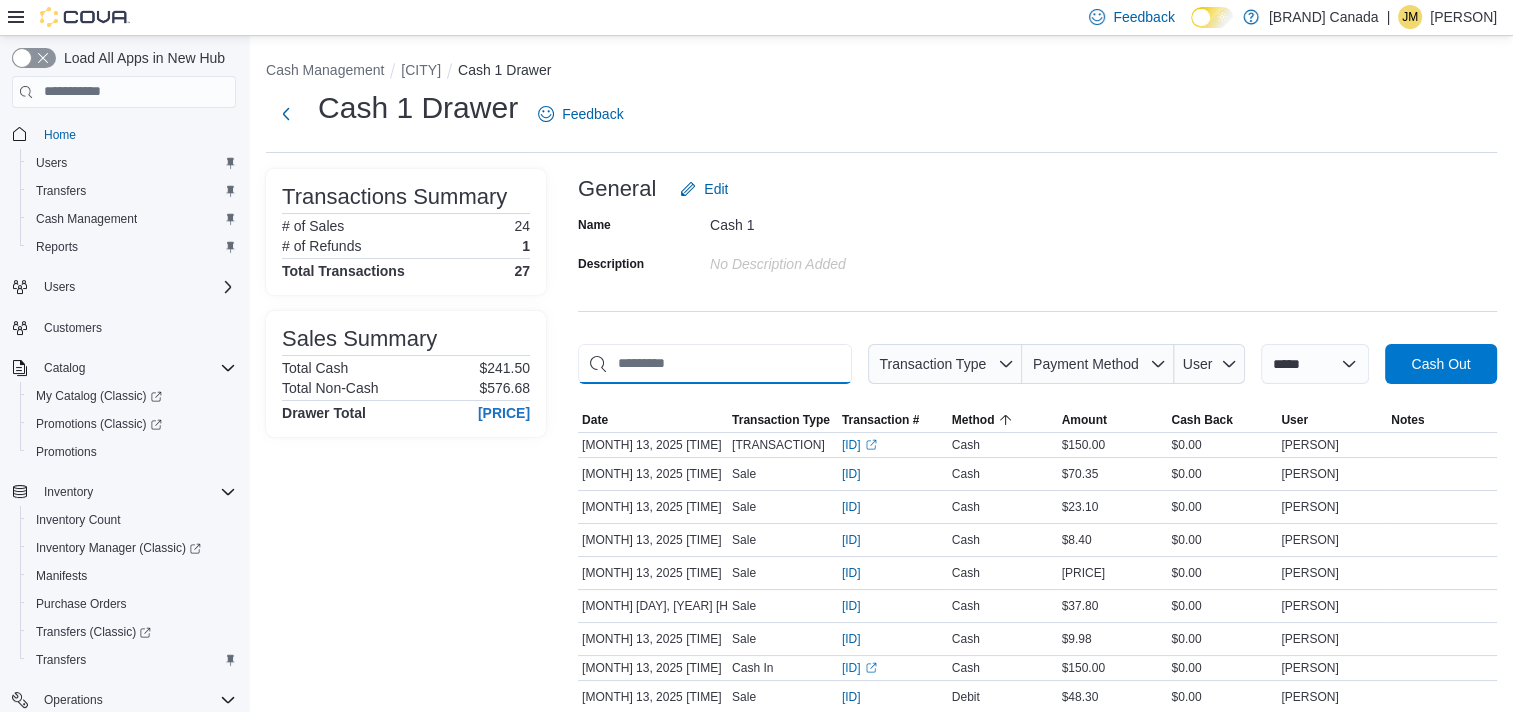click at bounding box center (715, 364) 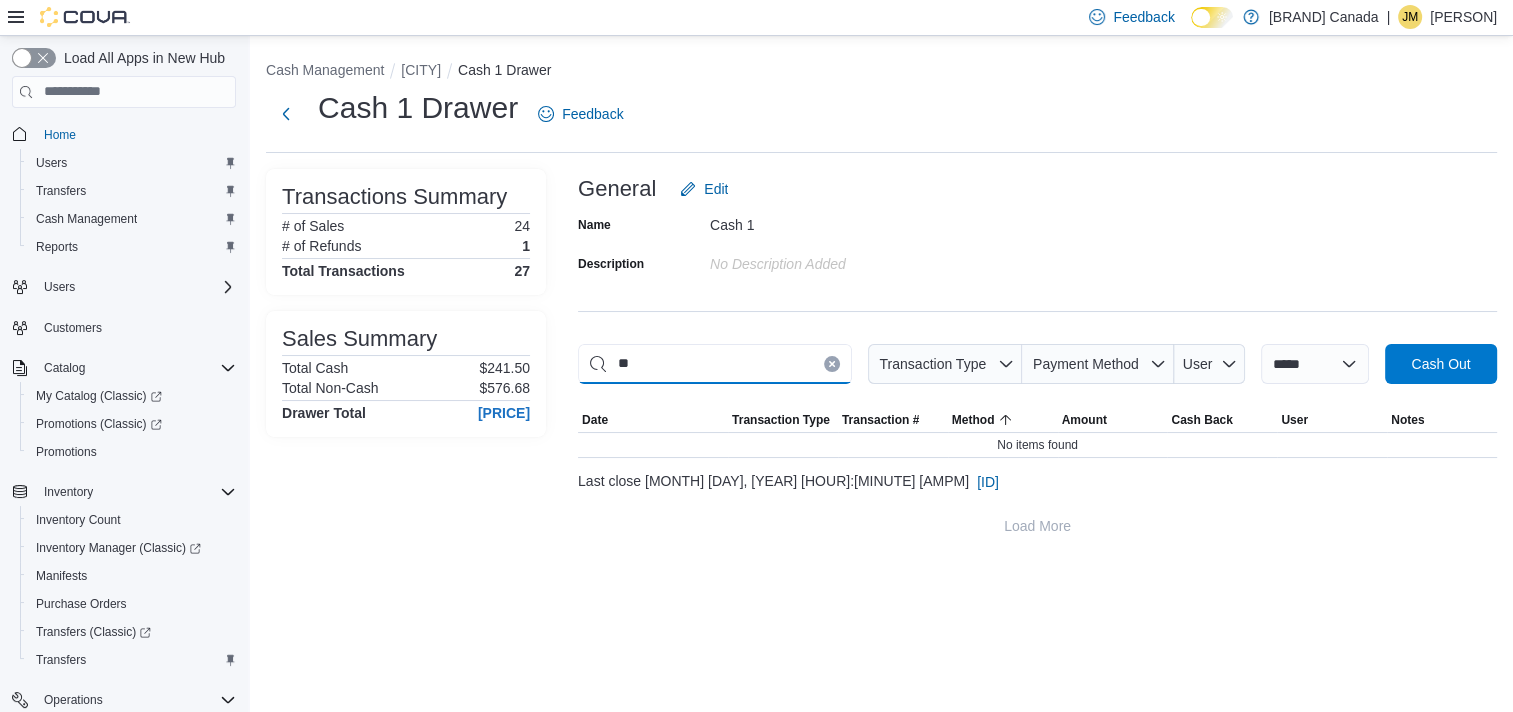 type on "*" 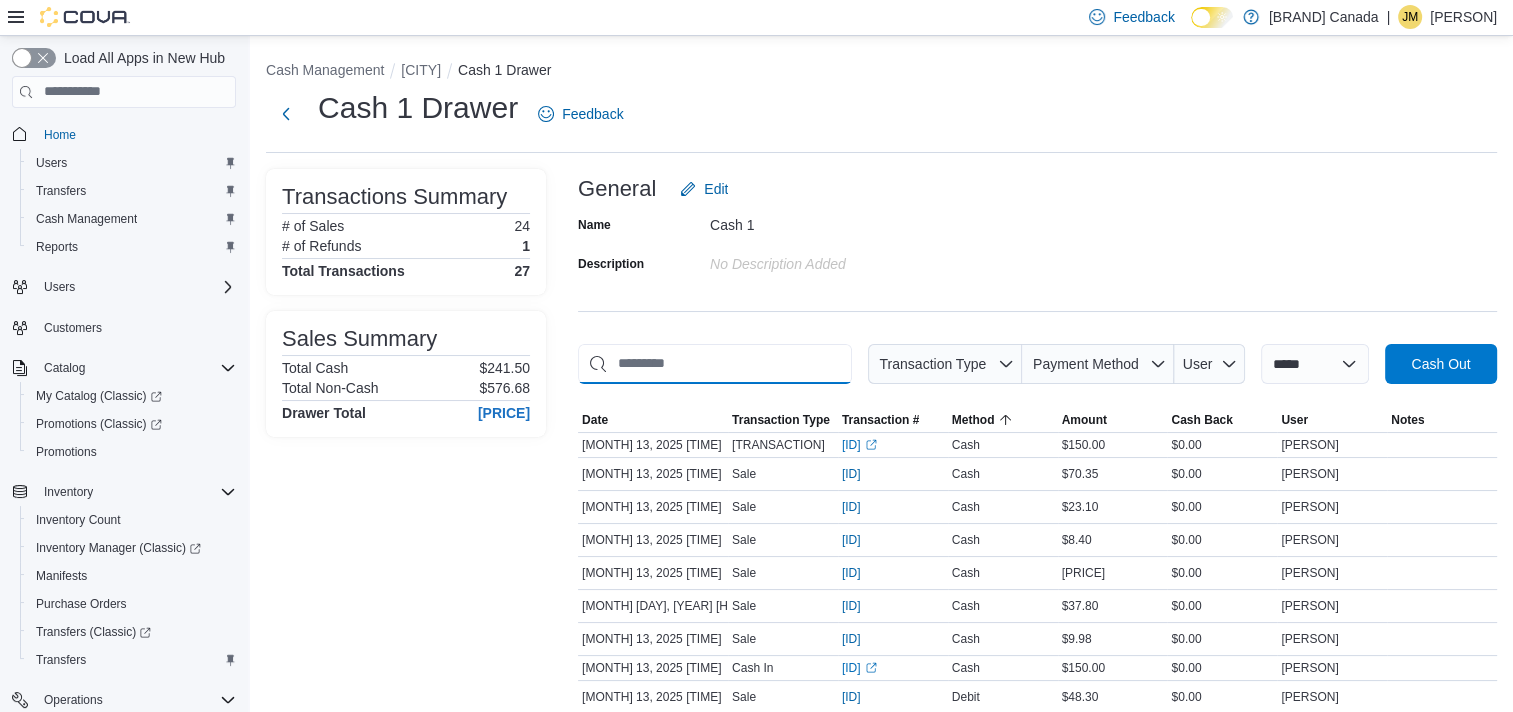 click at bounding box center (715, 364) 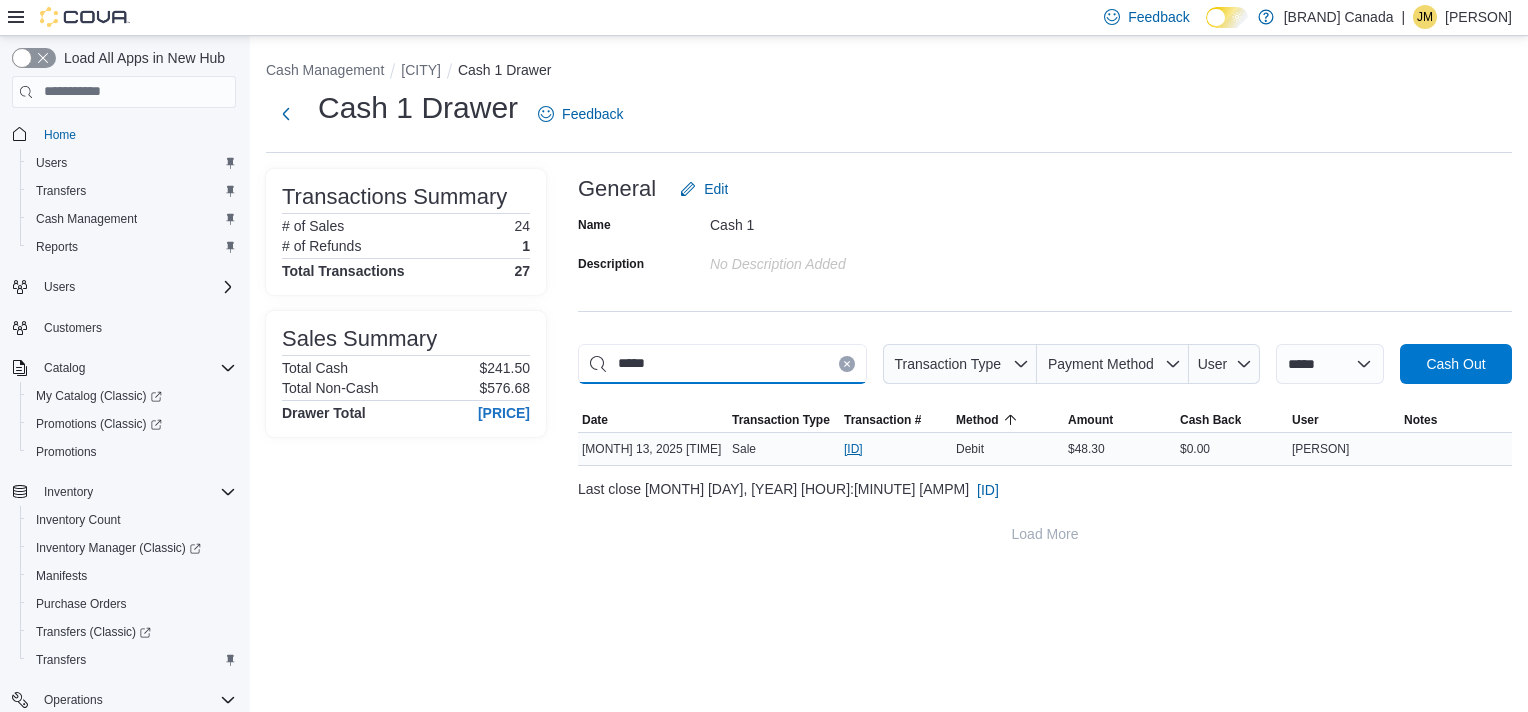 type on "*****" 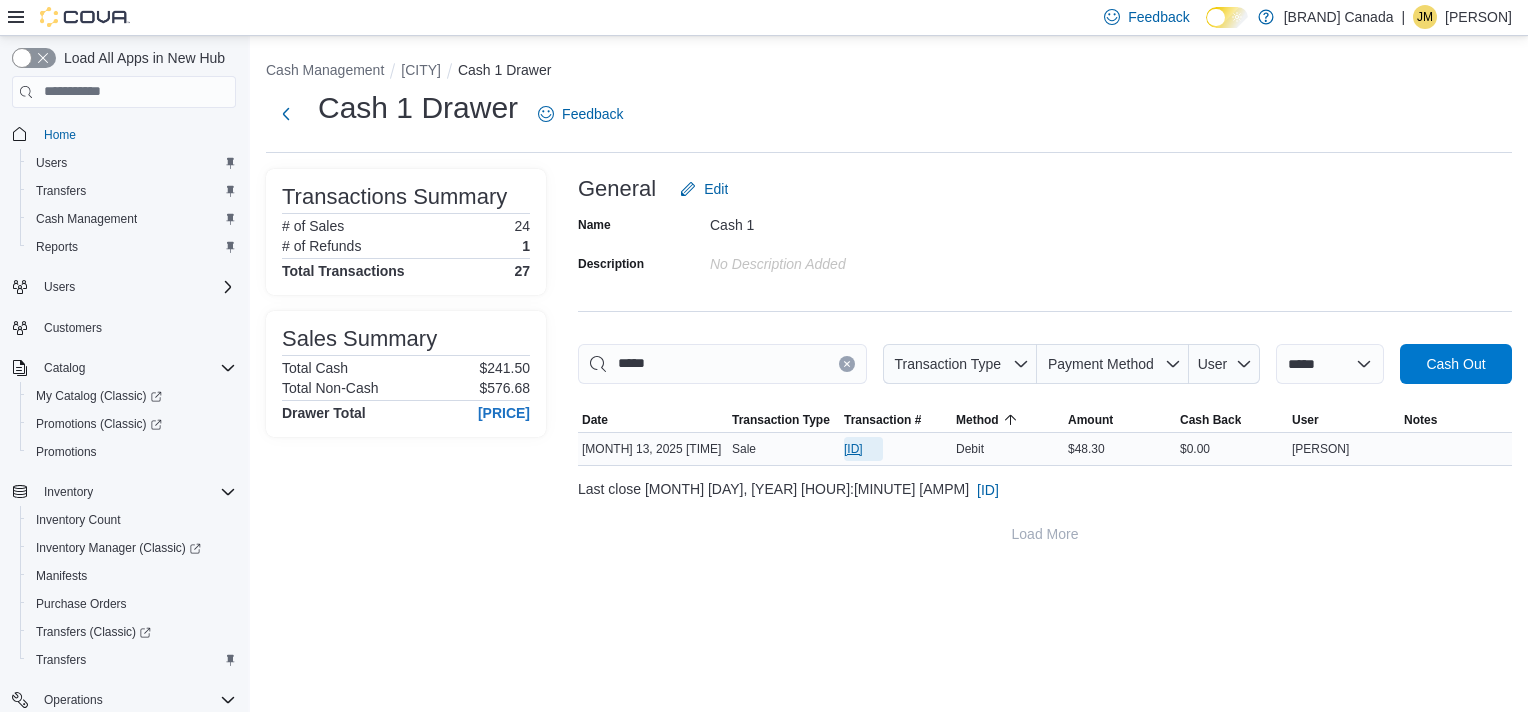 click on "[ID]" at bounding box center [853, 449] 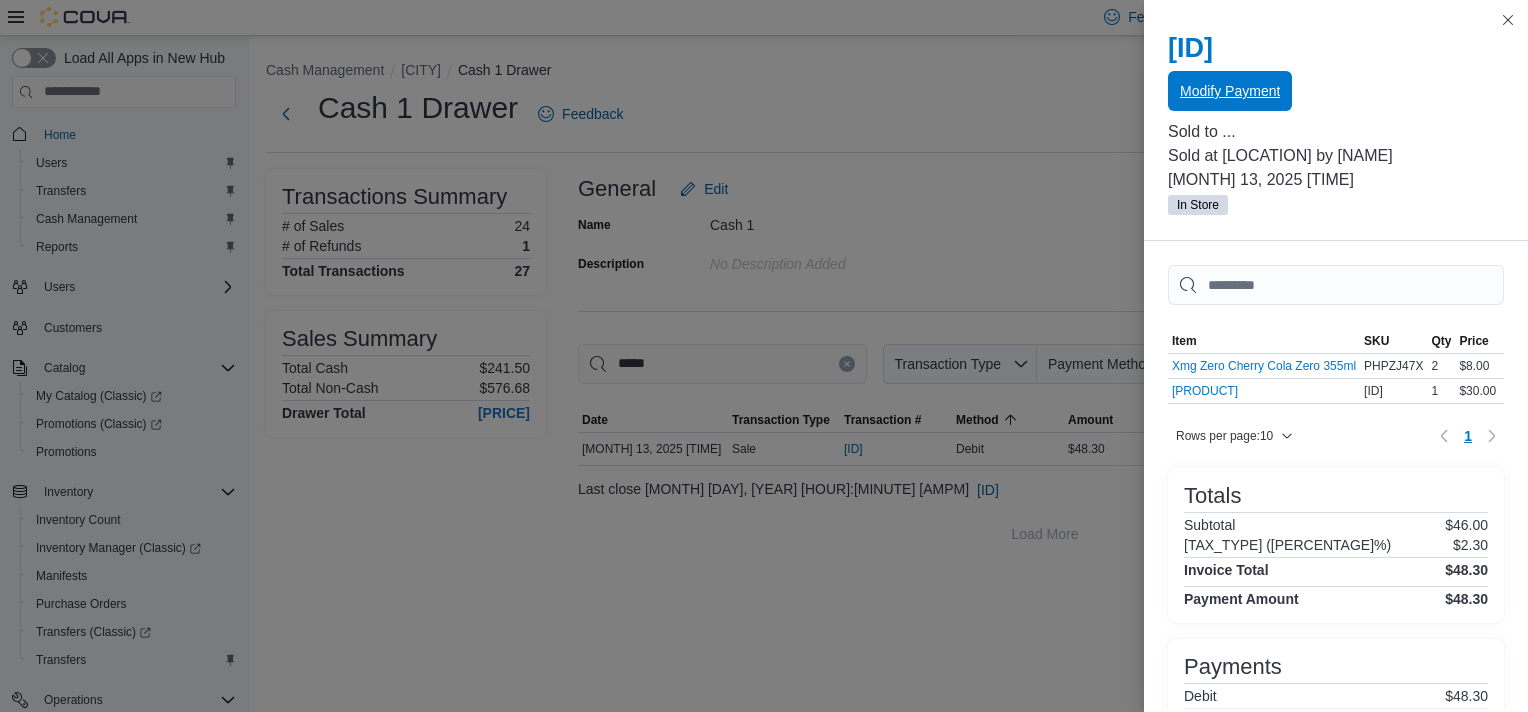 click on "Modify Payment" at bounding box center [1230, 91] 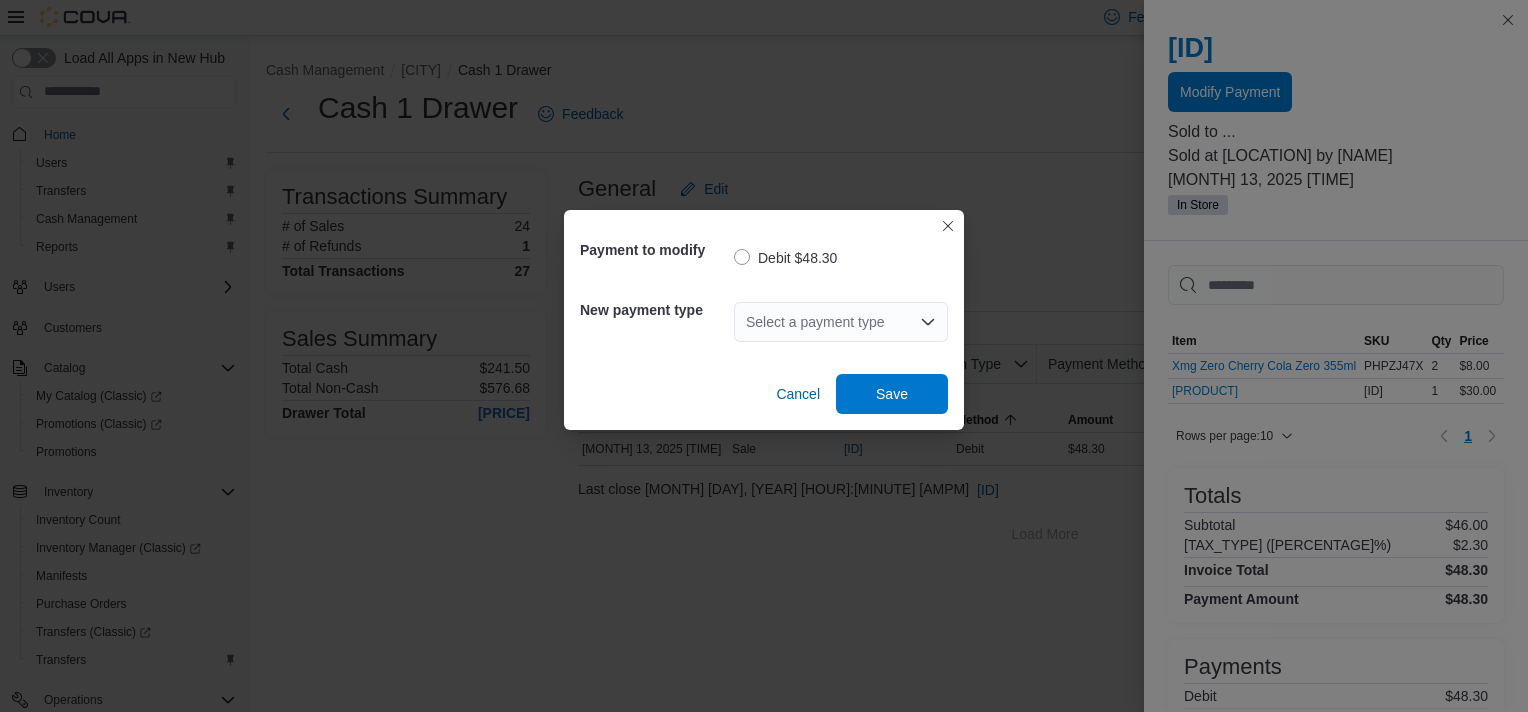 click on "Select a payment type" at bounding box center (841, 322) 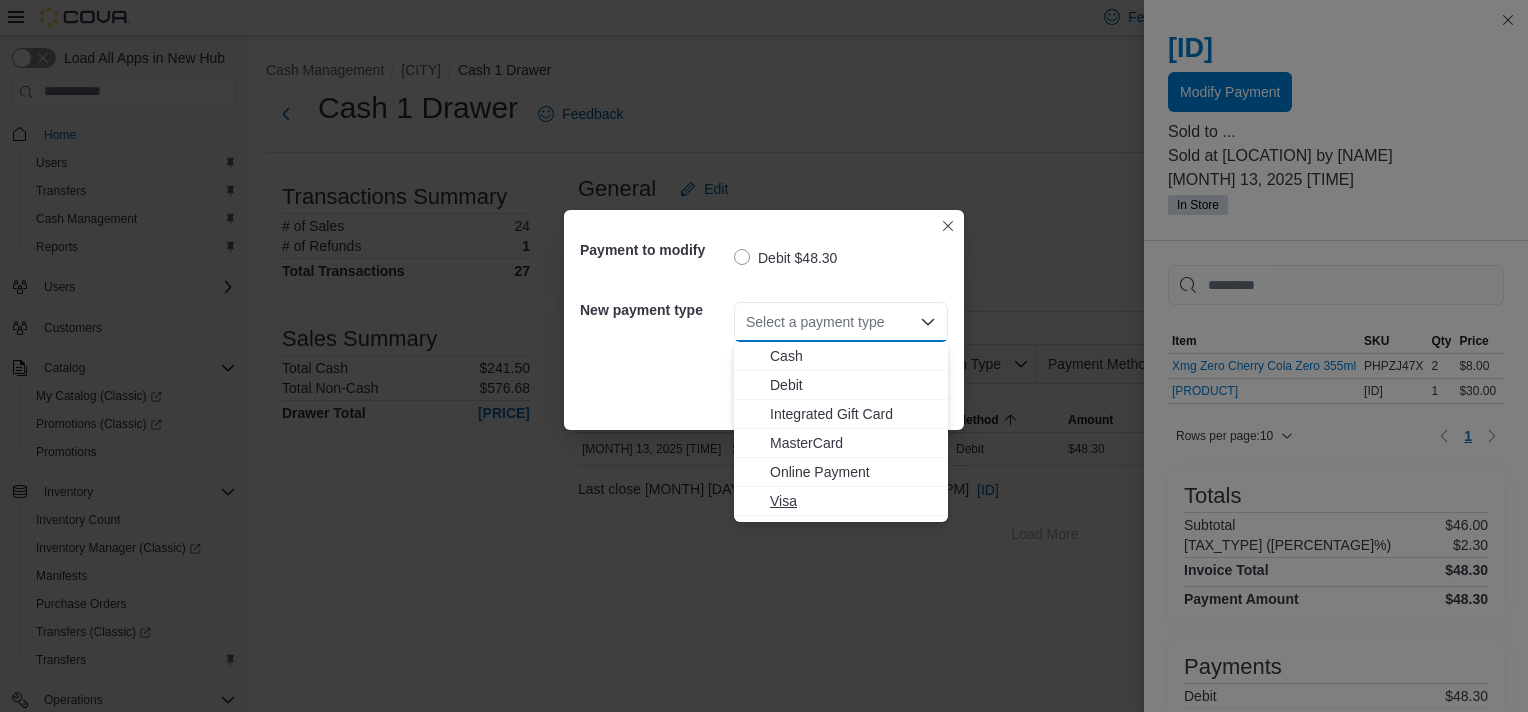click on "Visa" at bounding box center (853, 501) 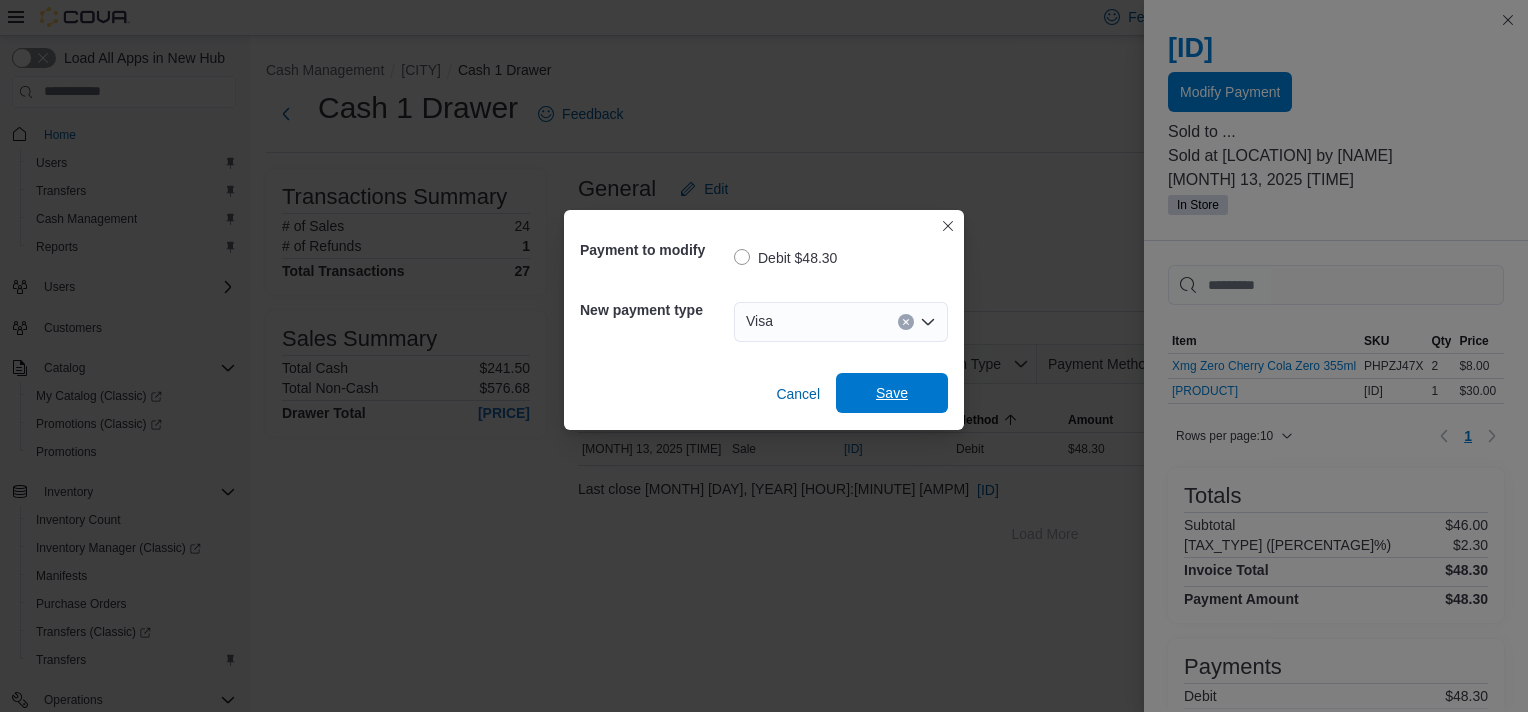 click on "Save" at bounding box center [892, 393] 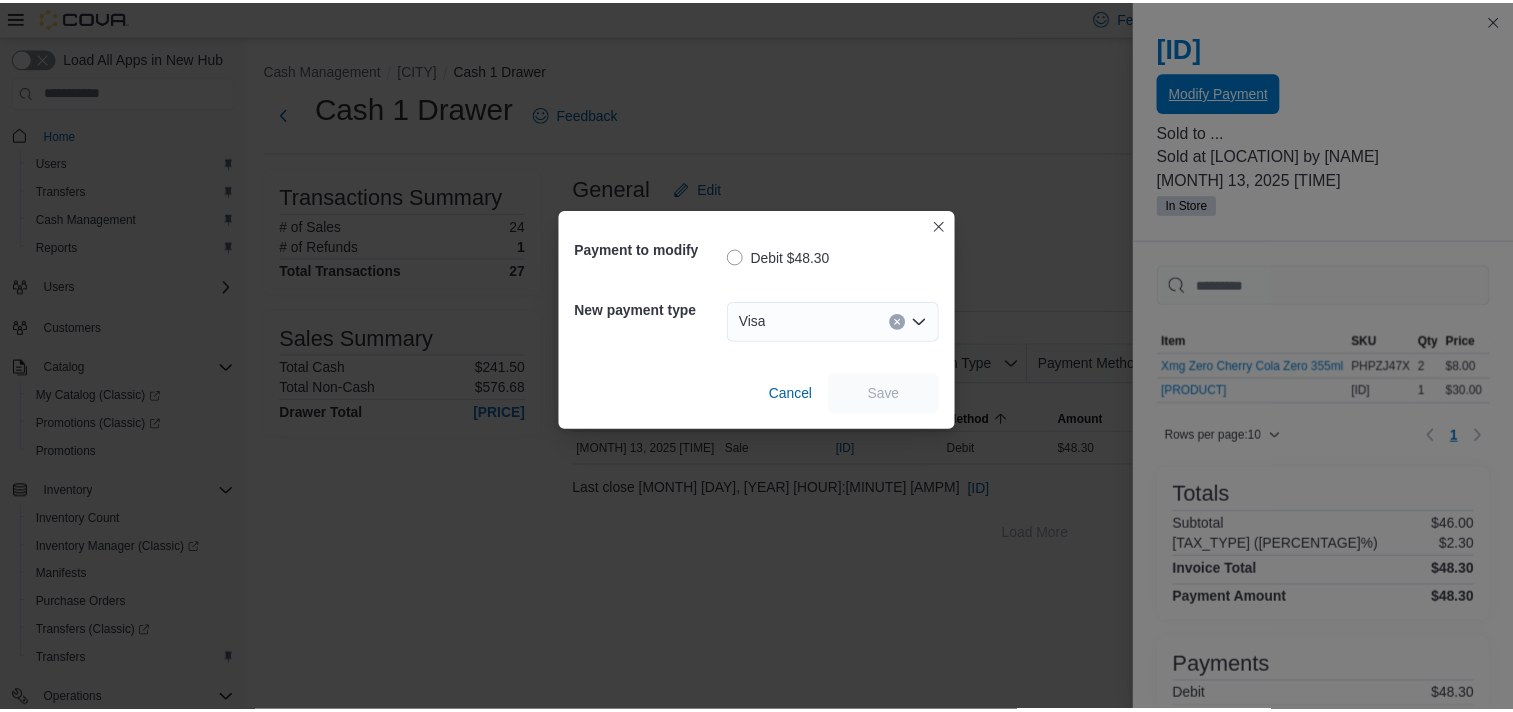 scroll, scrollTop: 0, scrollLeft: 0, axis: both 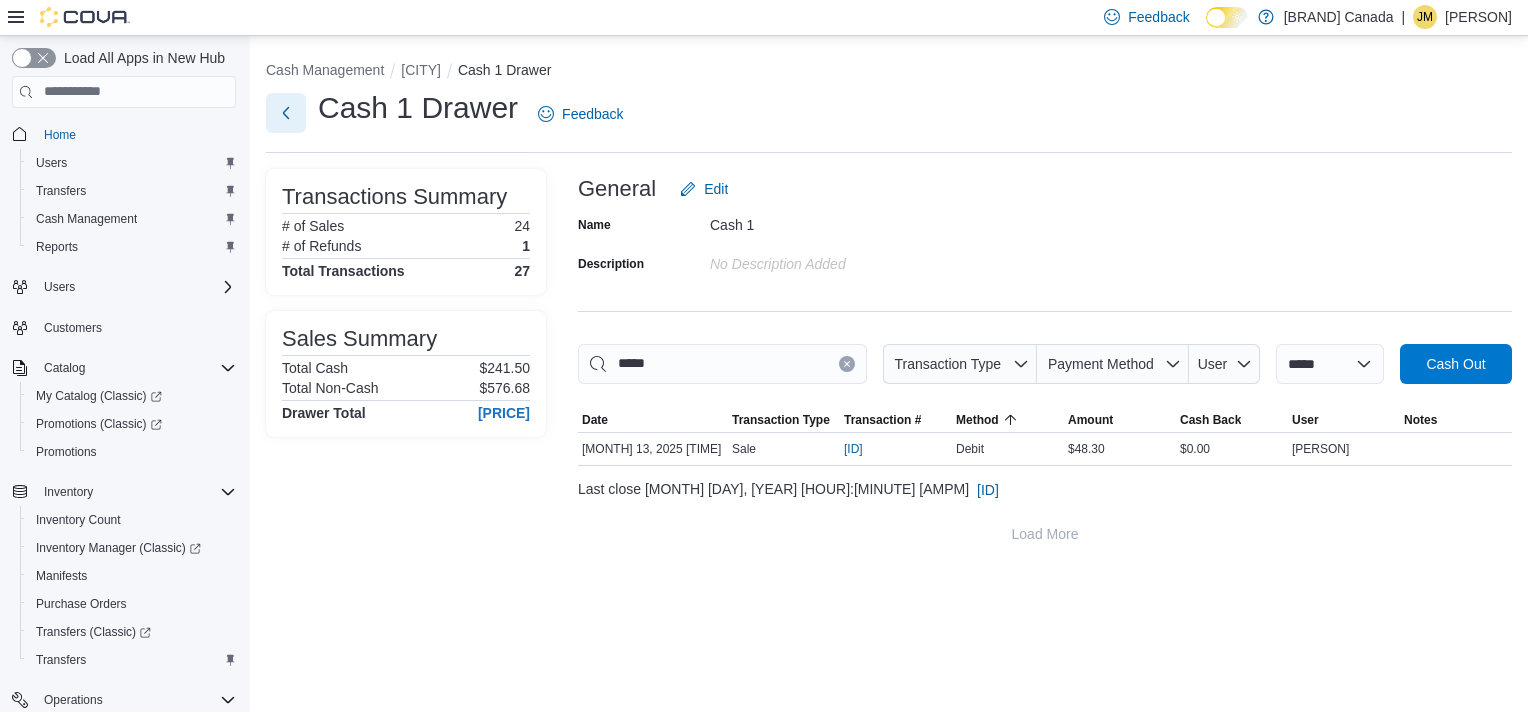 click at bounding box center (286, 113) 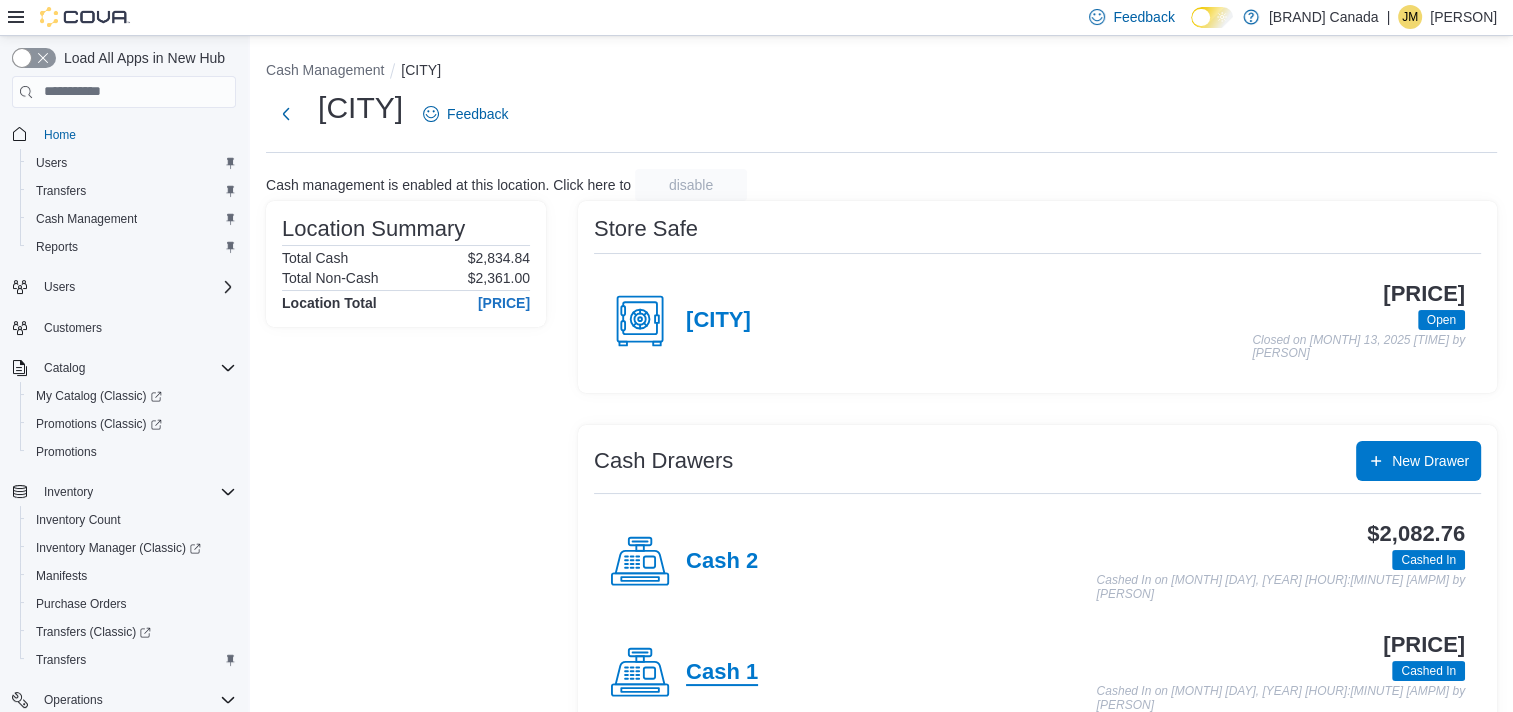 click on "Cash 1" at bounding box center (722, 673) 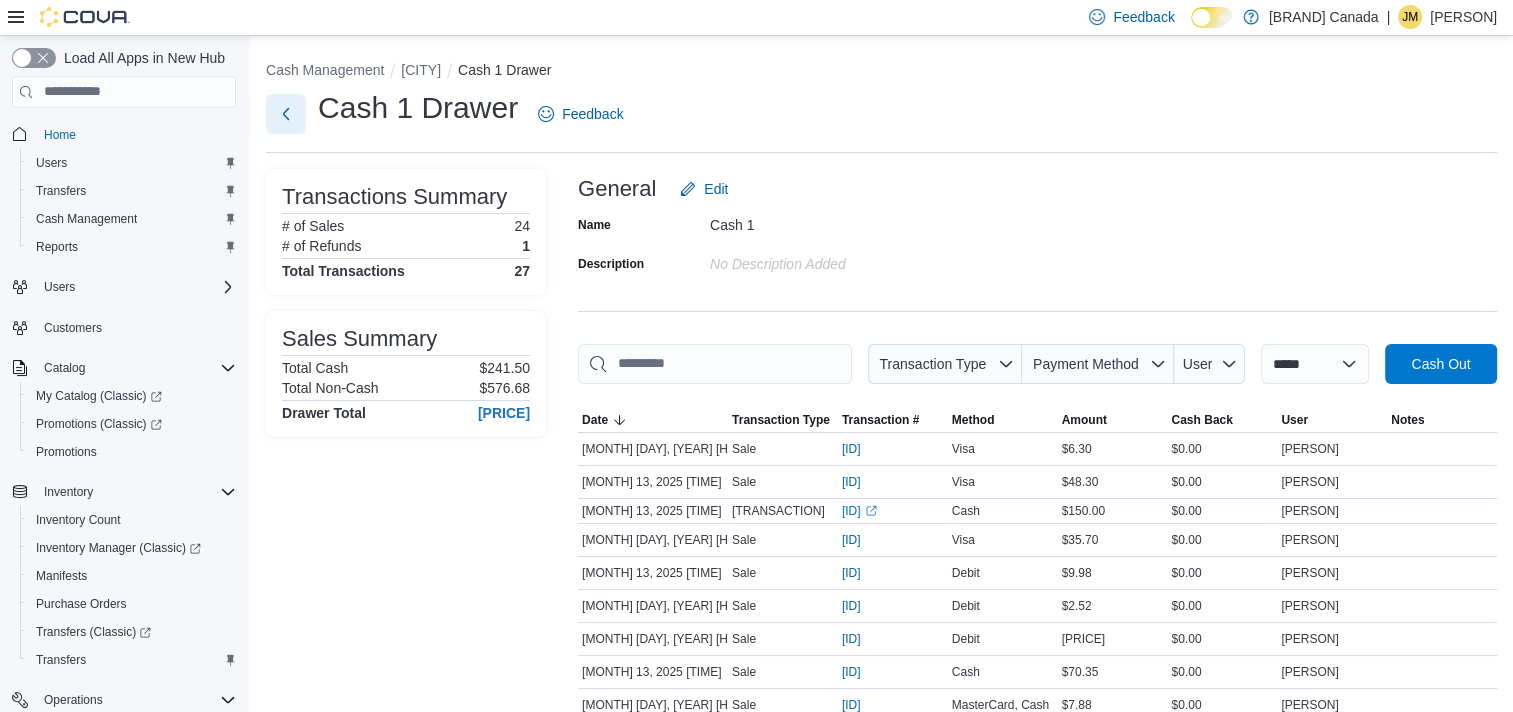 click at bounding box center [286, 114] 